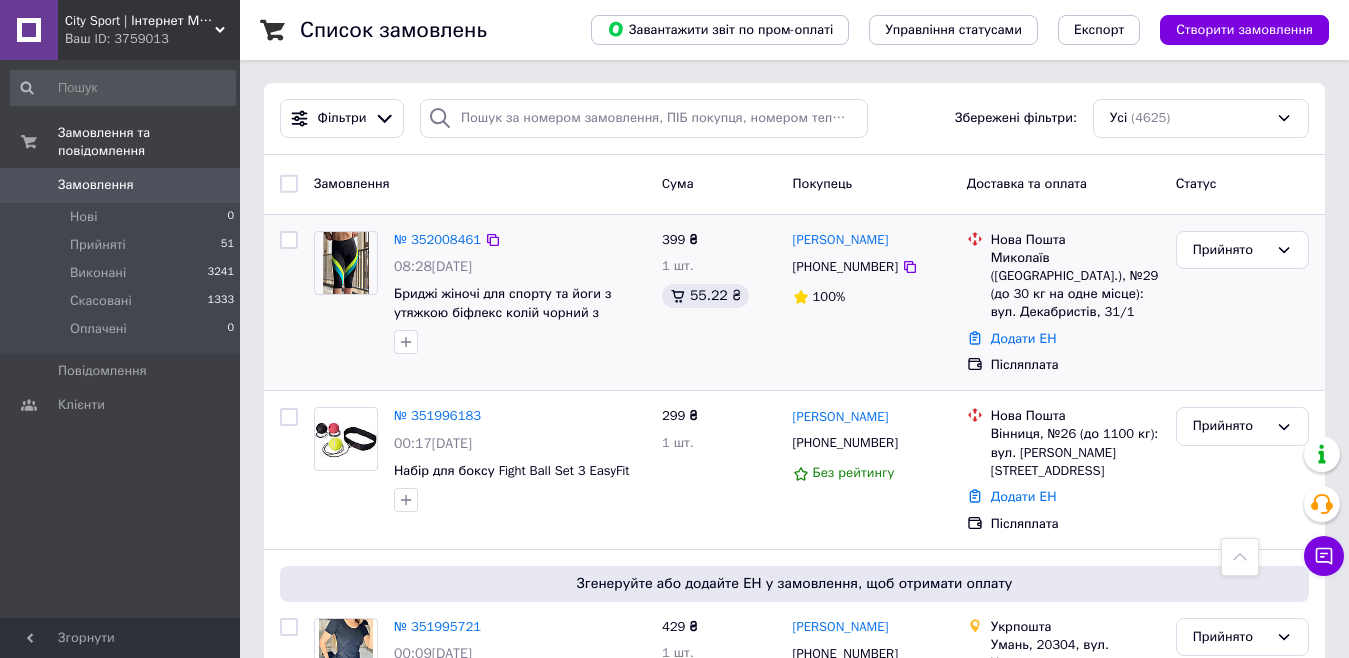 scroll, scrollTop: 0, scrollLeft: 0, axis: both 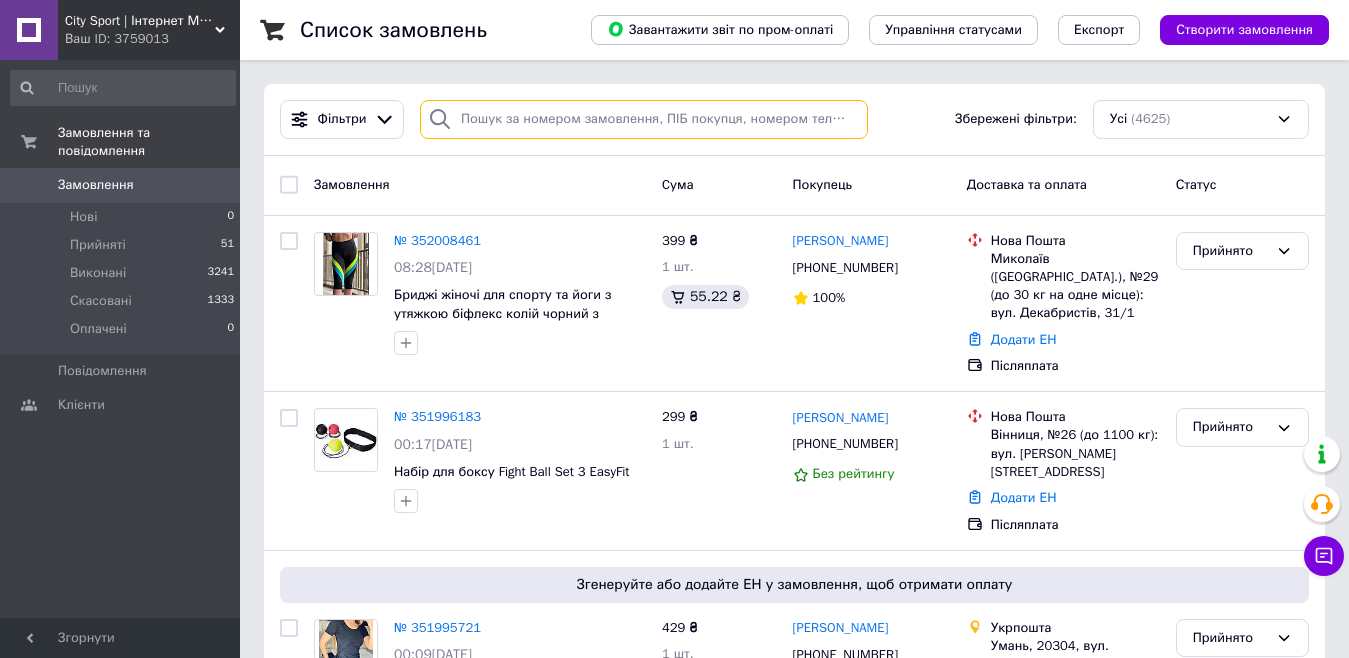 click at bounding box center [644, 119] 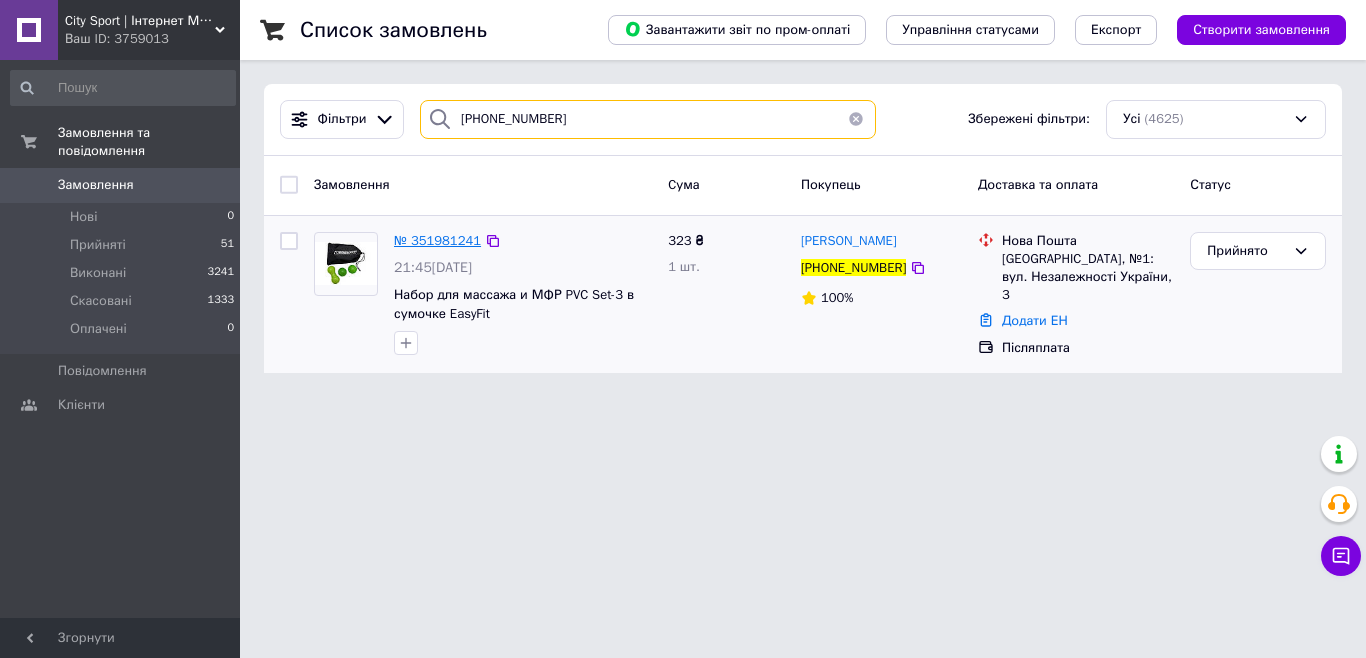 type on "[PHONE_NUMBER]" 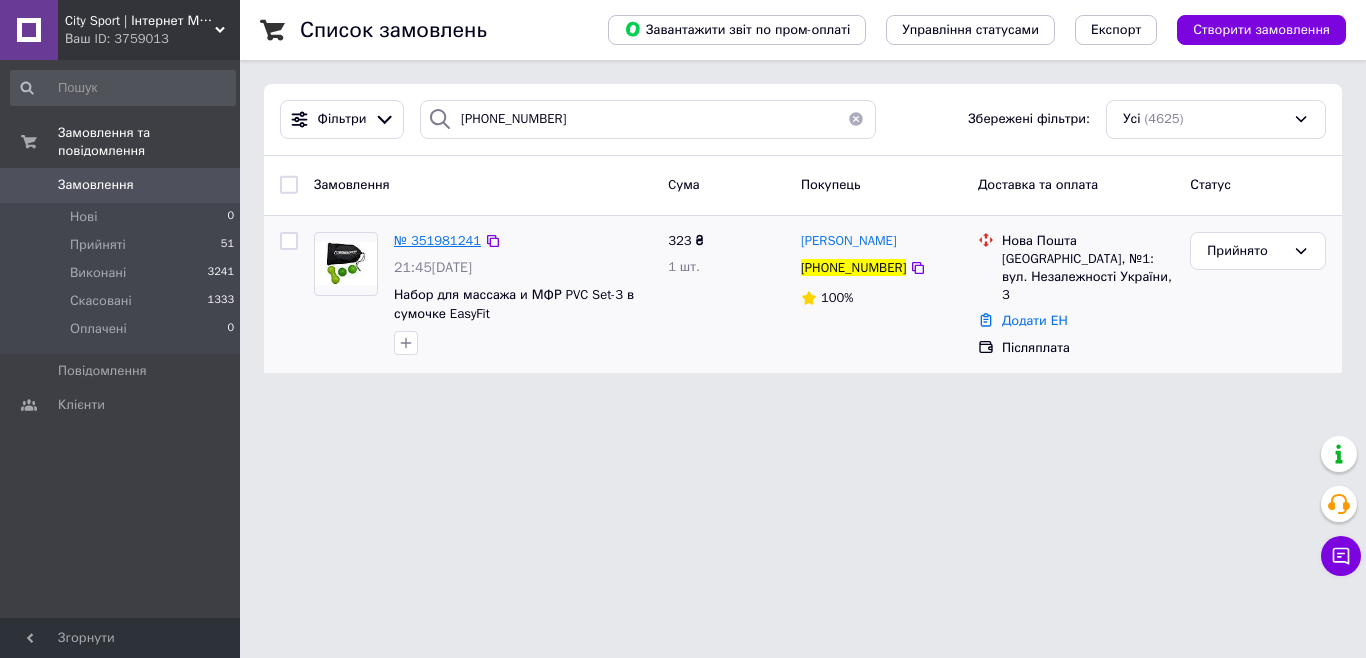 click on "№ 351981241" at bounding box center (437, 240) 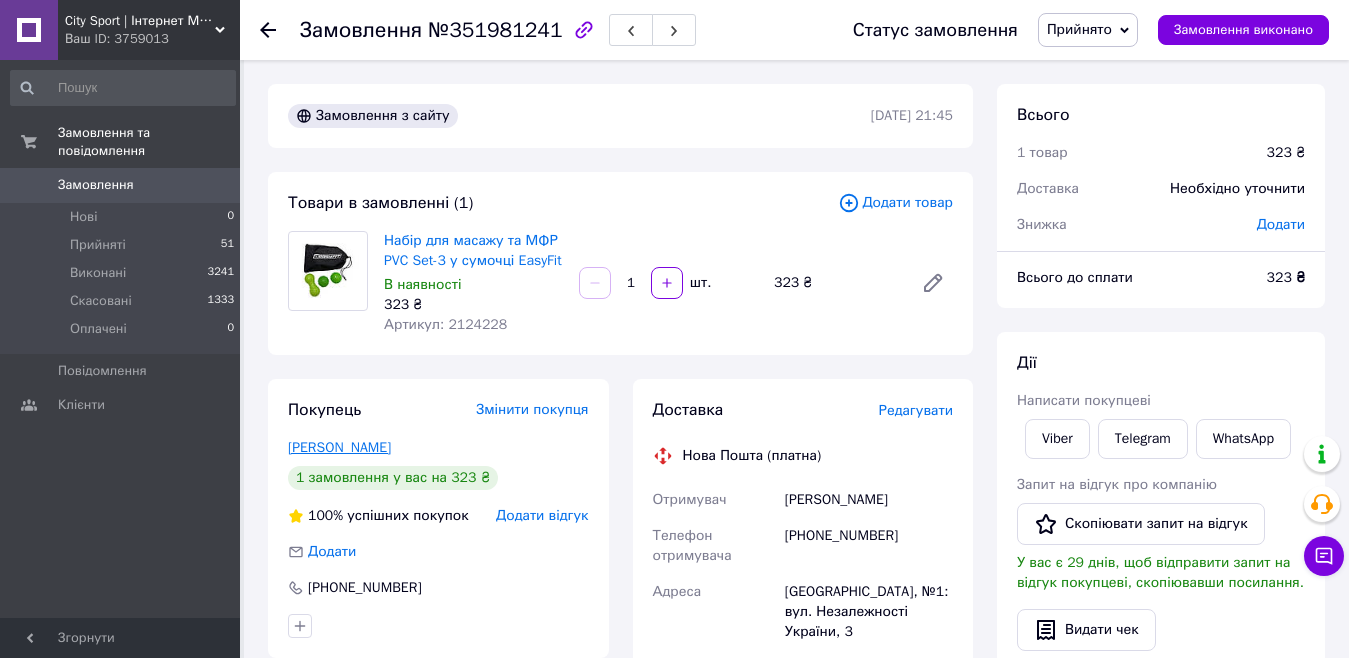click on "[PERSON_NAME]" at bounding box center (339, 447) 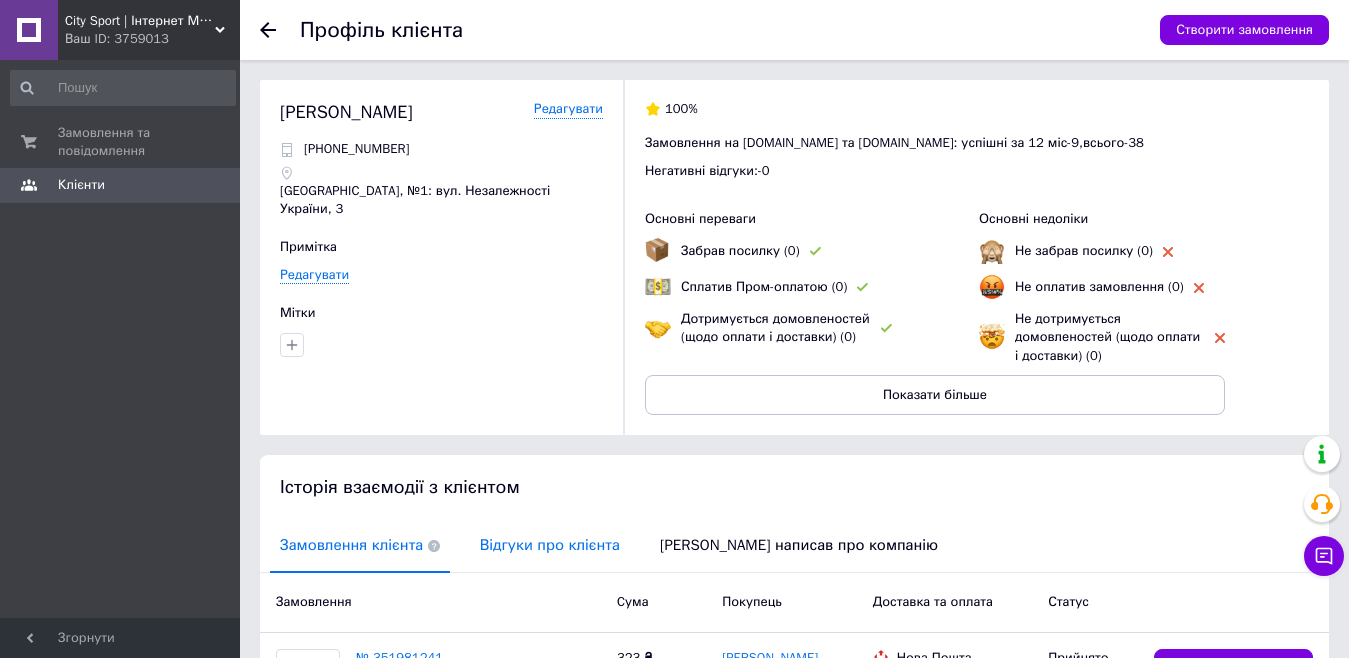 click on "Відгуки про клієнта" at bounding box center [550, 545] 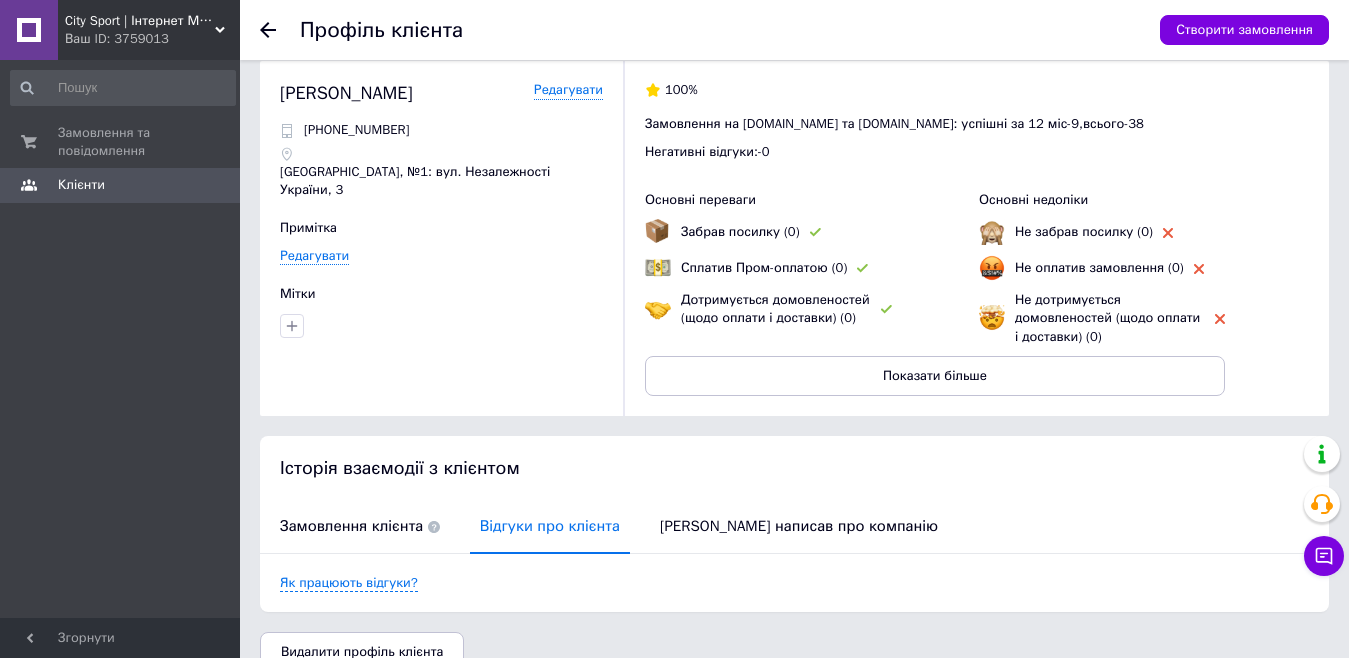 scroll, scrollTop: 0, scrollLeft: 0, axis: both 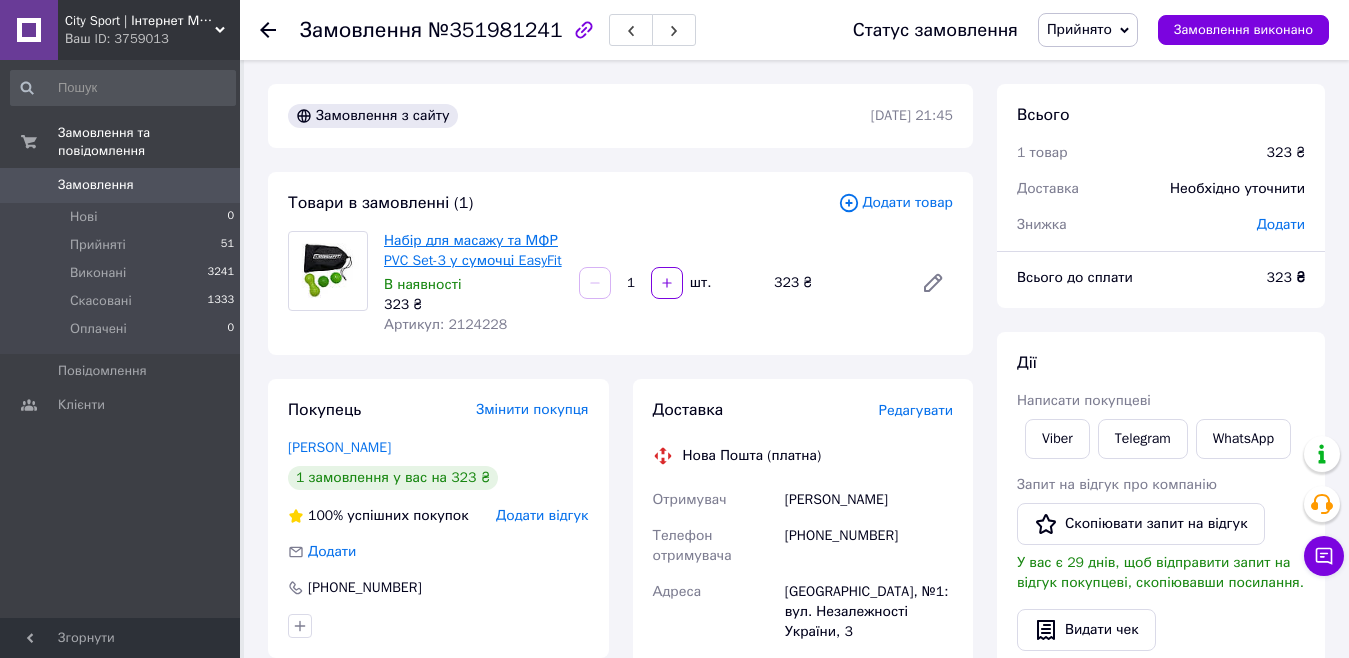 click on "Набір для масажу та МФР PVC Set-3 у сумочці EasyFit" at bounding box center [473, 250] 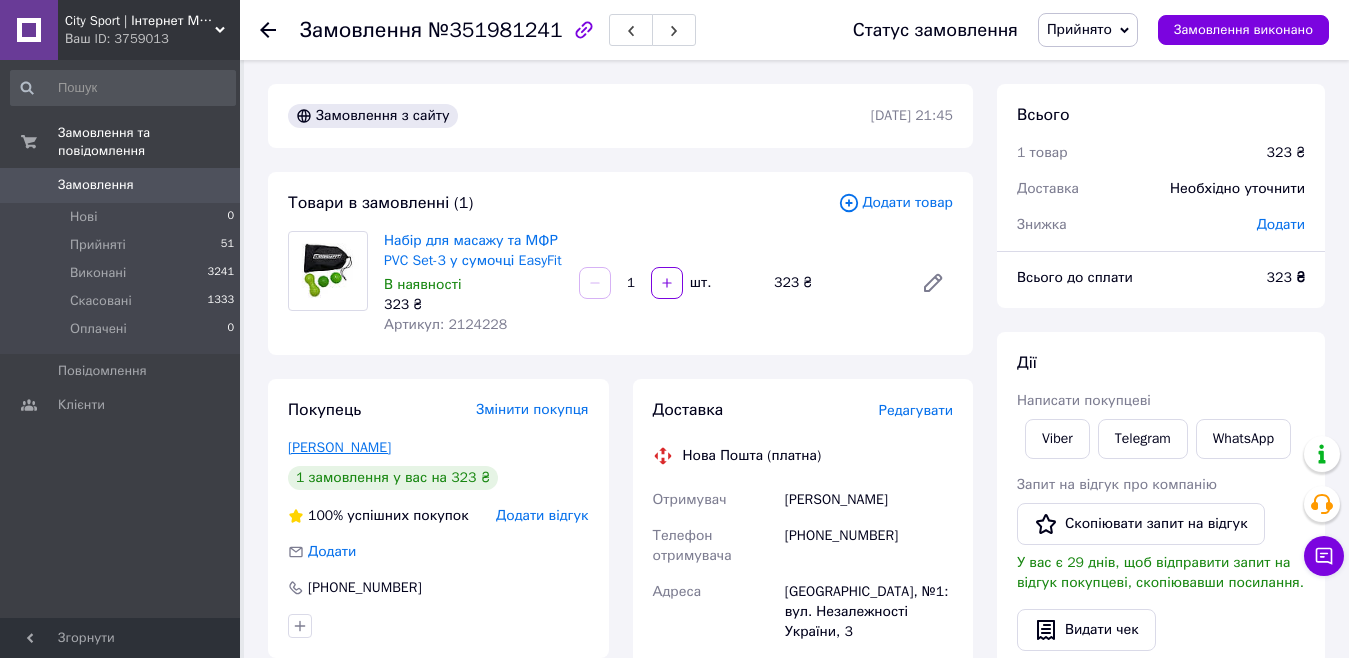 click on "[PERSON_NAME]" at bounding box center (339, 447) 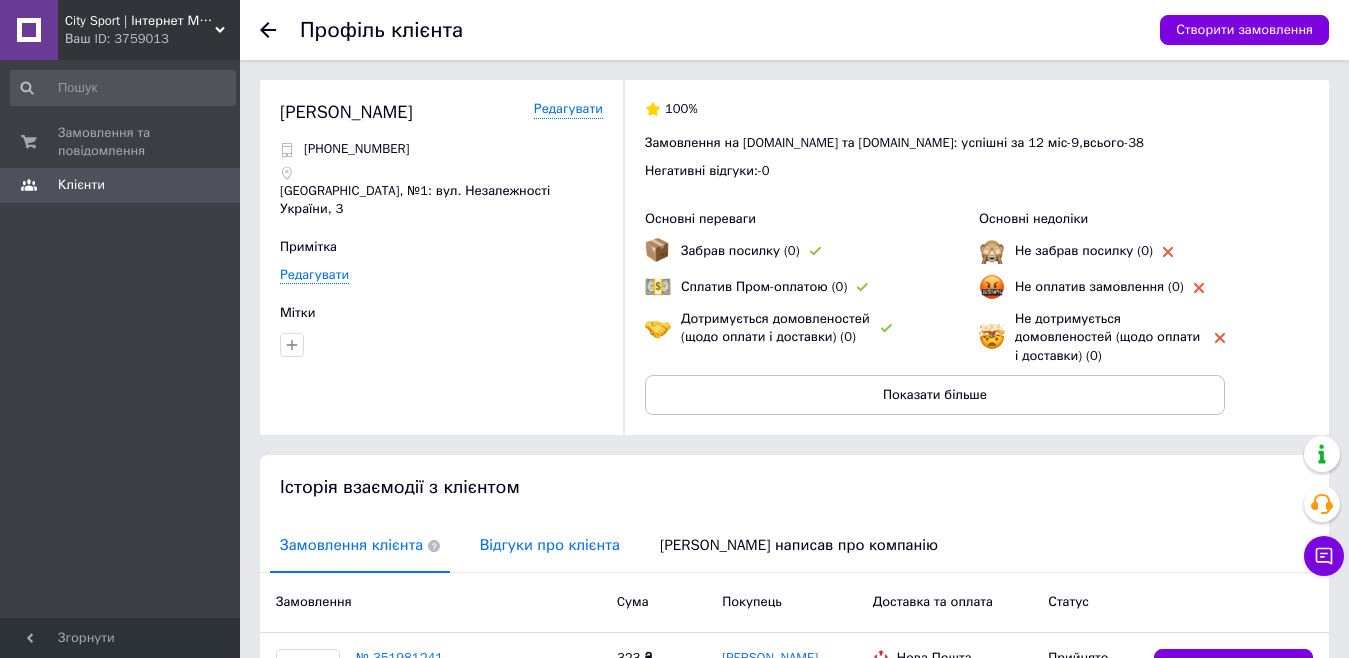 click on "Відгуки про клієнта" at bounding box center (550, 545) 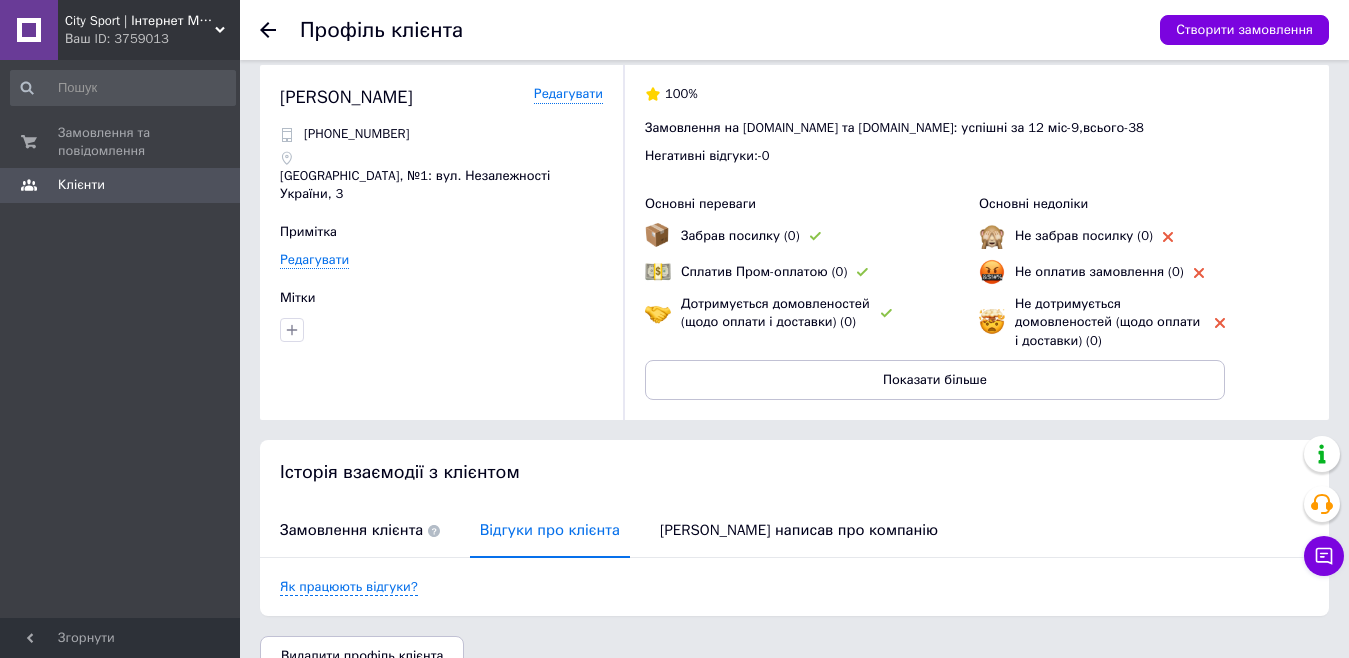 scroll, scrollTop: 0, scrollLeft: 0, axis: both 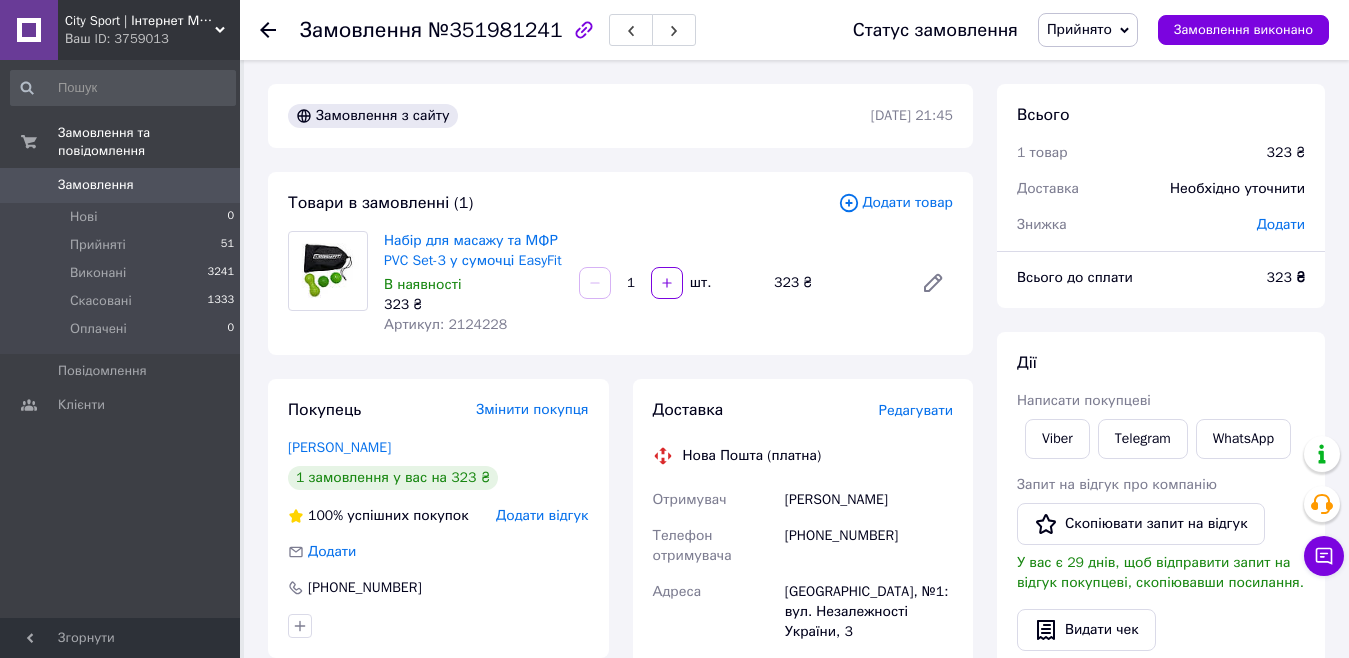 click 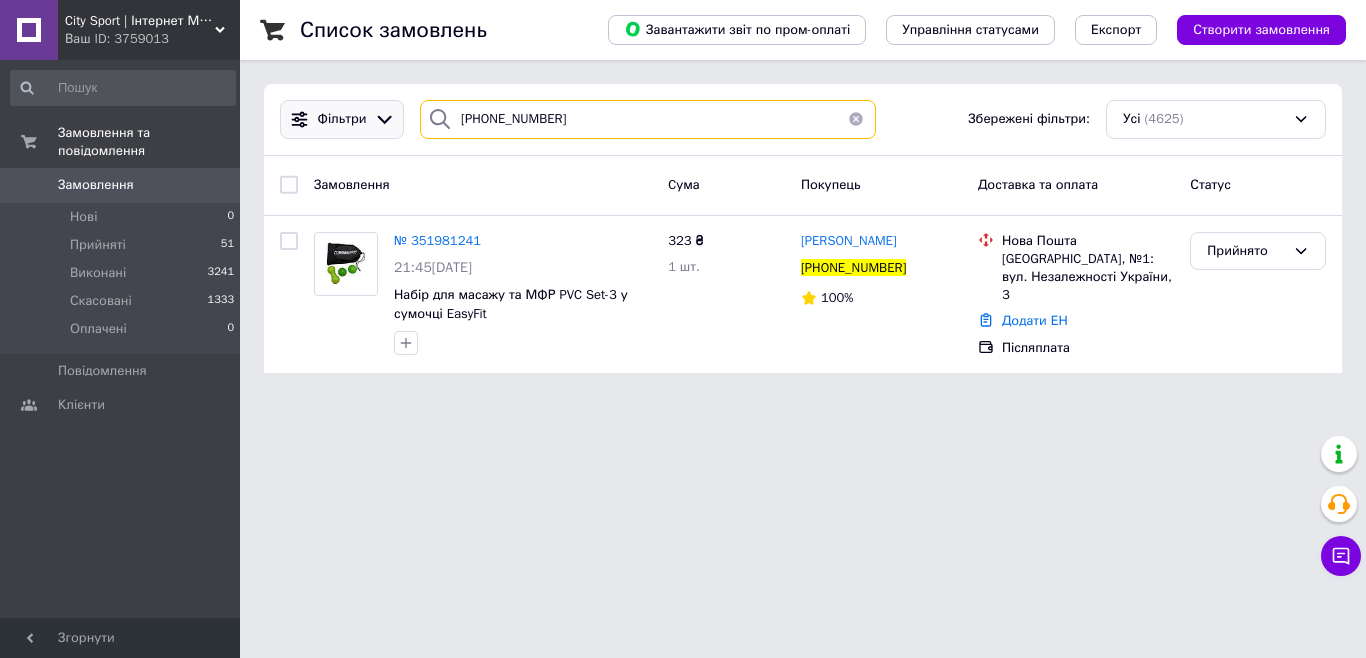 drag, startPoint x: 571, startPoint y: 108, endPoint x: 388, endPoint y: 103, distance: 183.0683 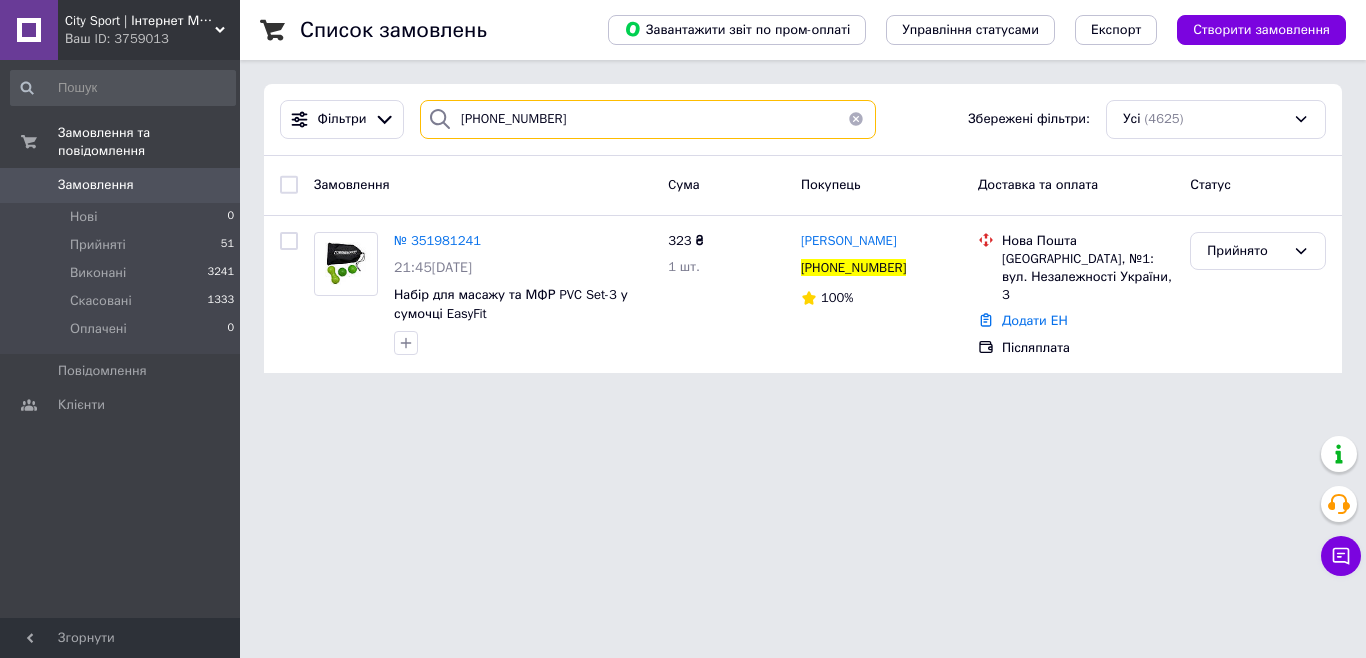 paste on "72570020" 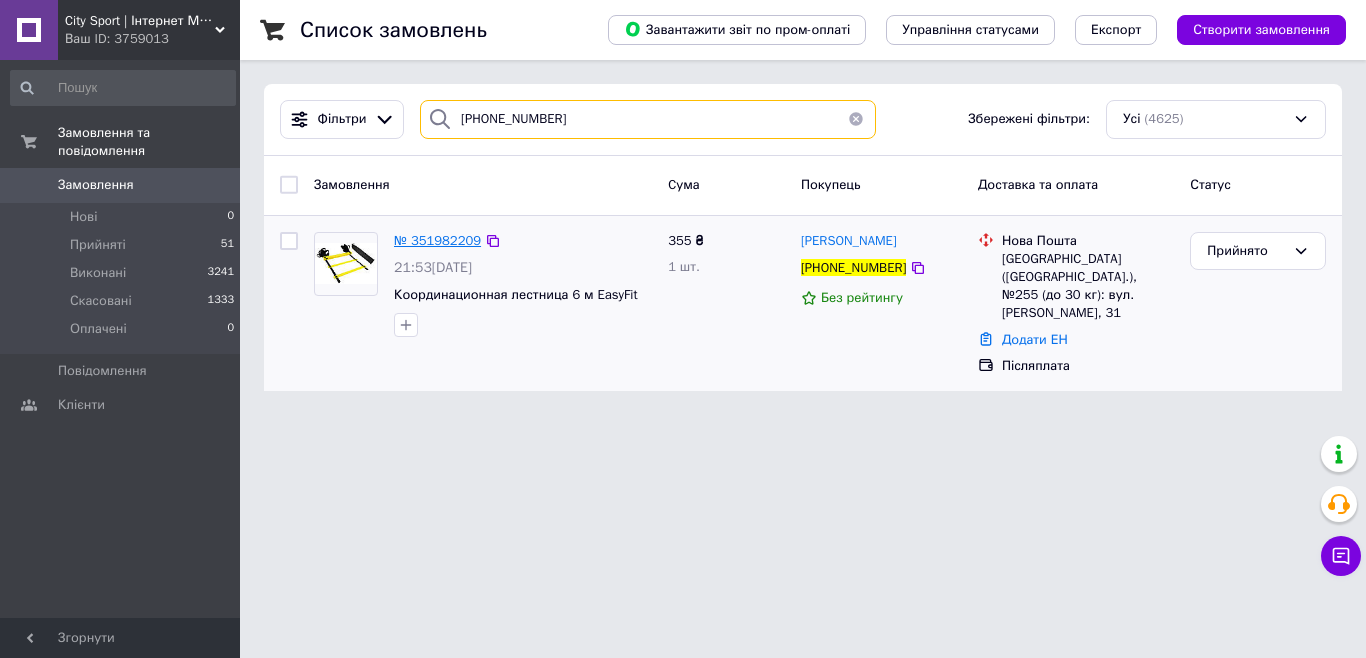 type on "[PHONE_NUMBER]" 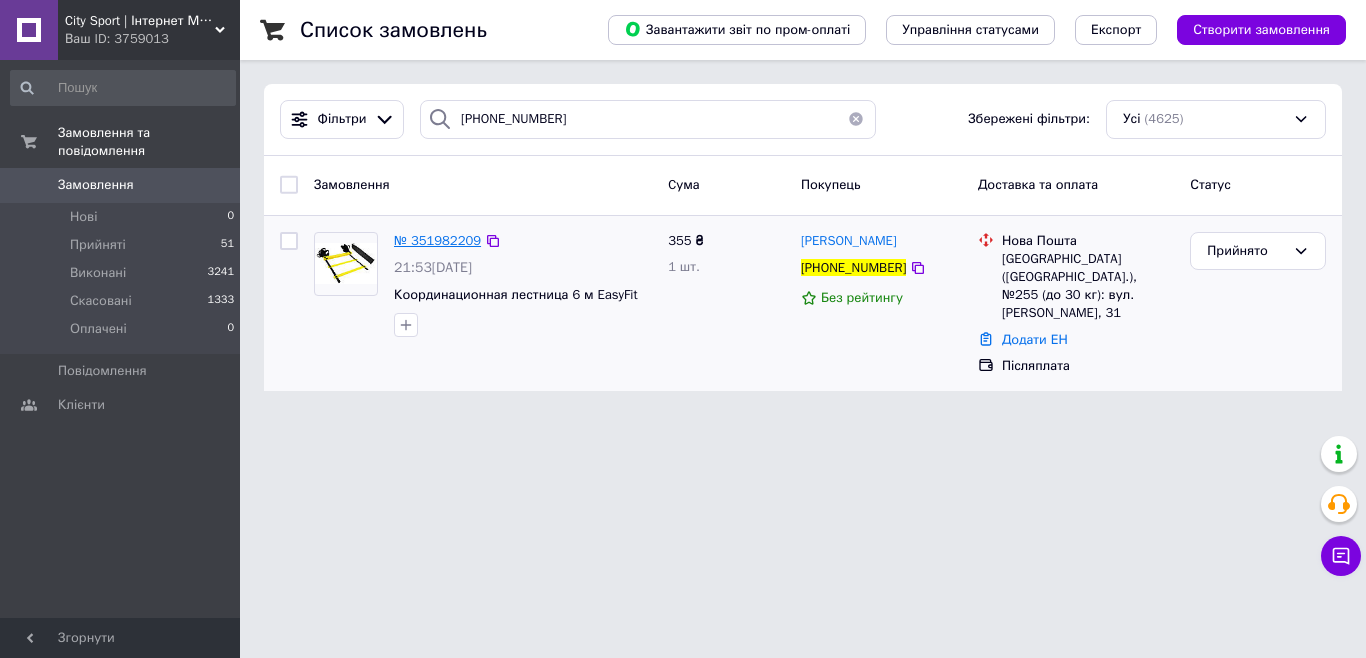 click on "№ 351982209" at bounding box center (437, 240) 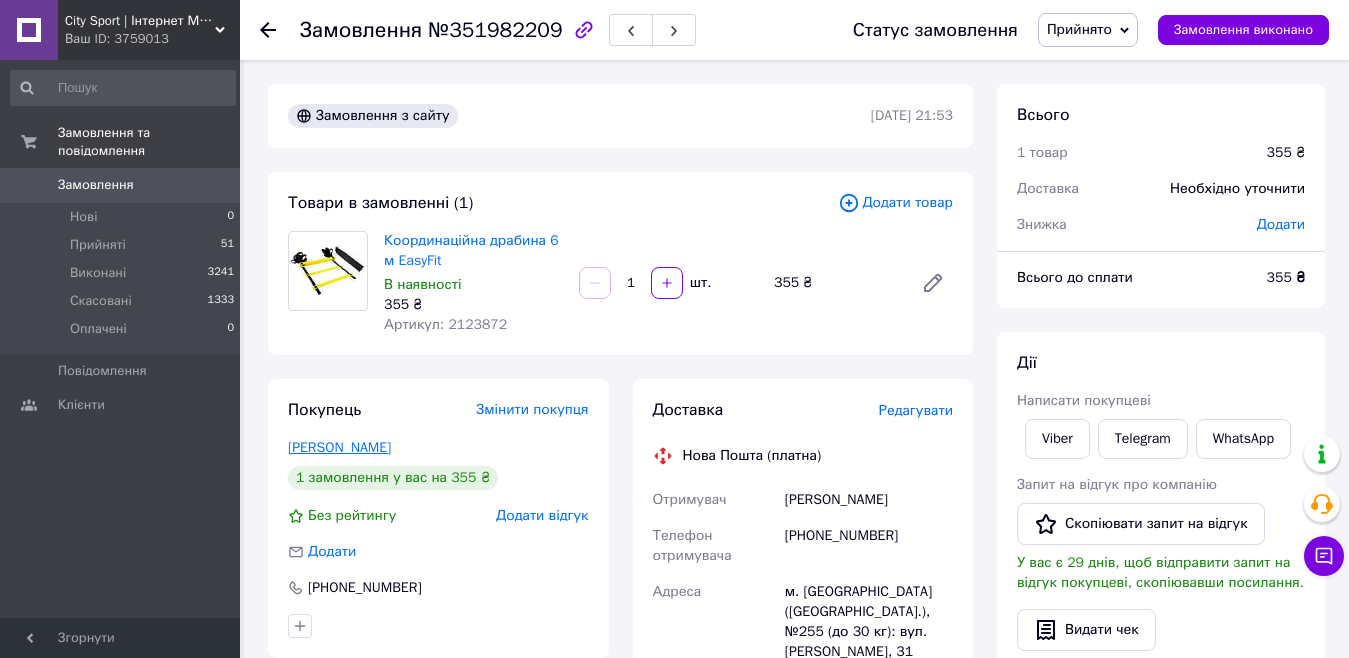 click on "[PERSON_NAME]" at bounding box center (339, 447) 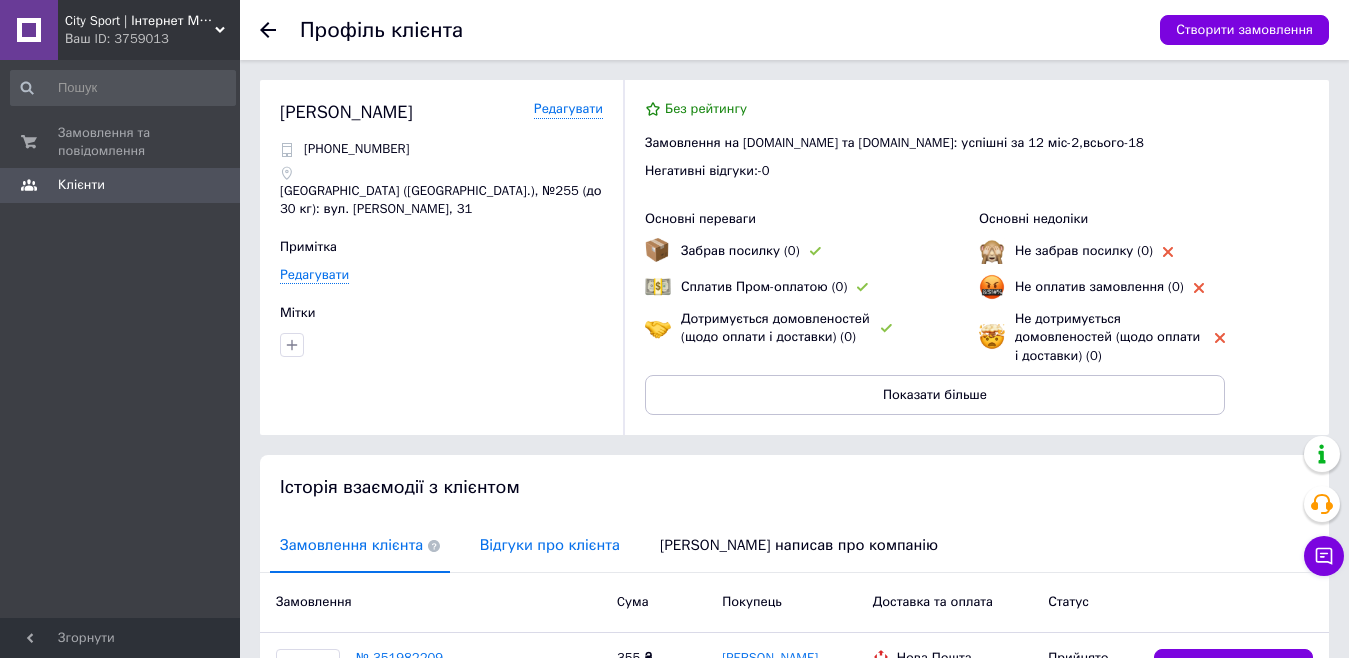 drag, startPoint x: 523, startPoint y: 547, endPoint x: 688, endPoint y: 519, distance: 167.3589 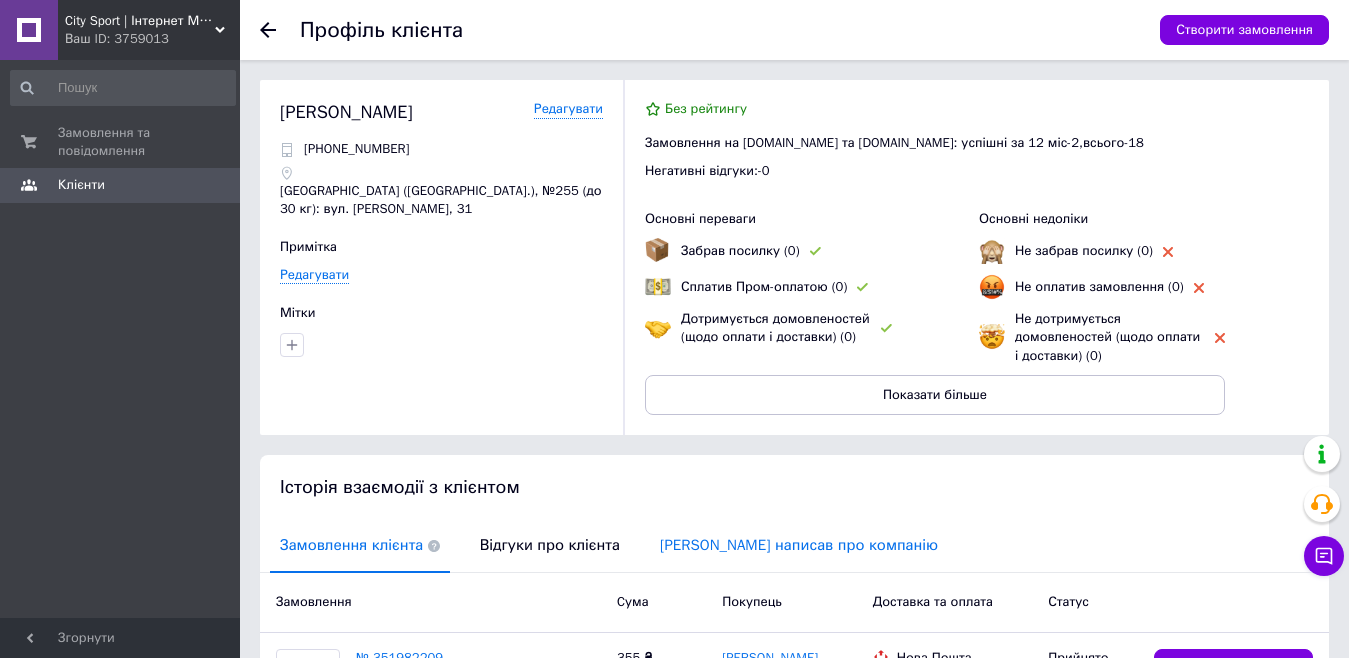 click on "Відгуки про клієнта" at bounding box center [550, 545] 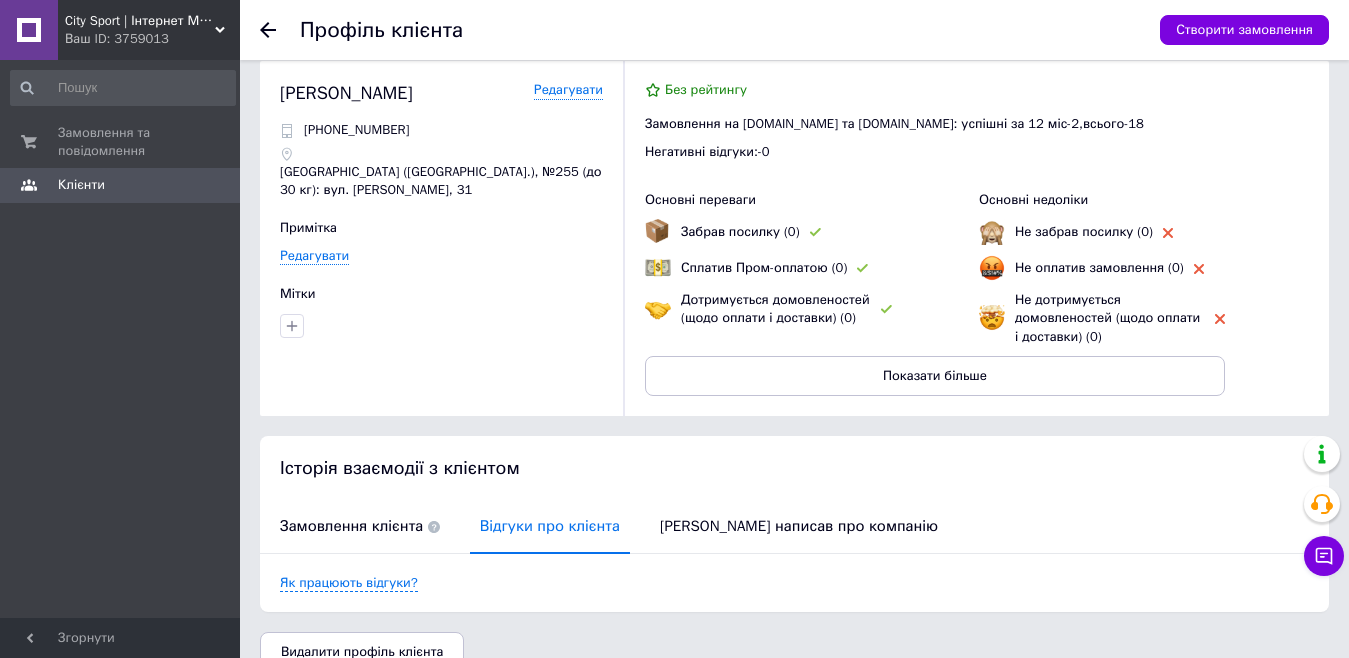 scroll, scrollTop: 0, scrollLeft: 0, axis: both 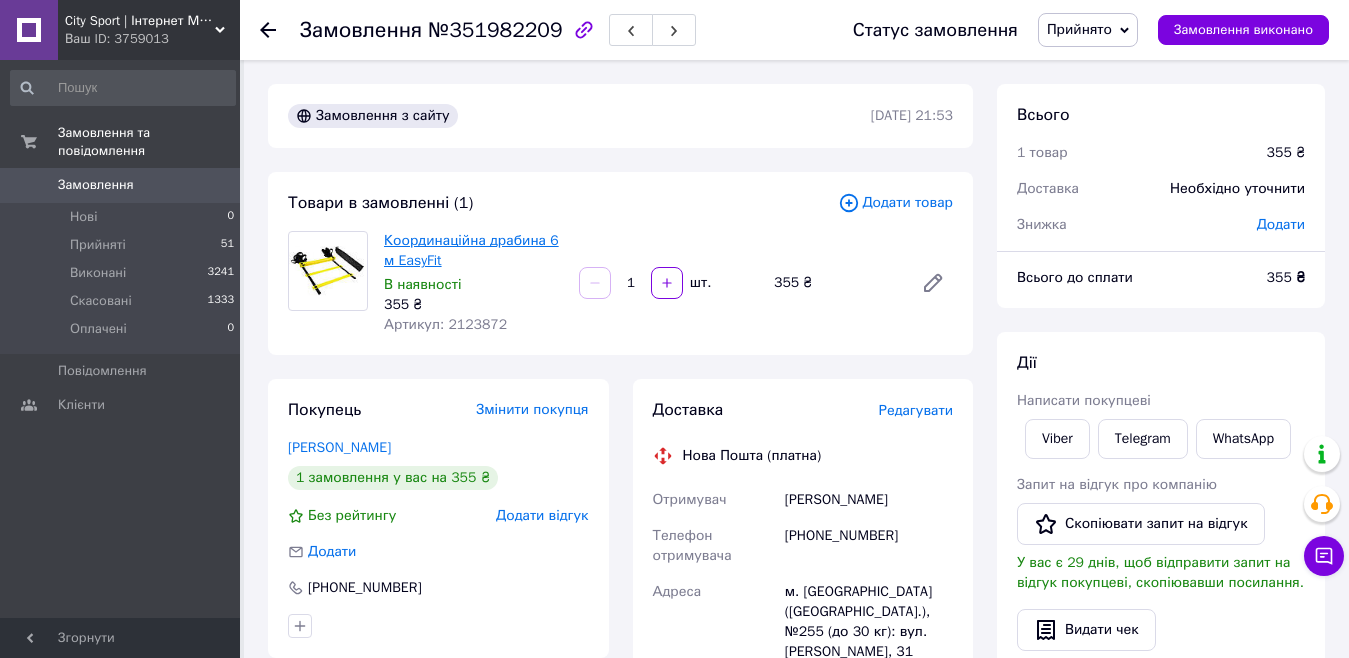 click on "Координаційна драбина 6 м EasyFit" at bounding box center (471, 250) 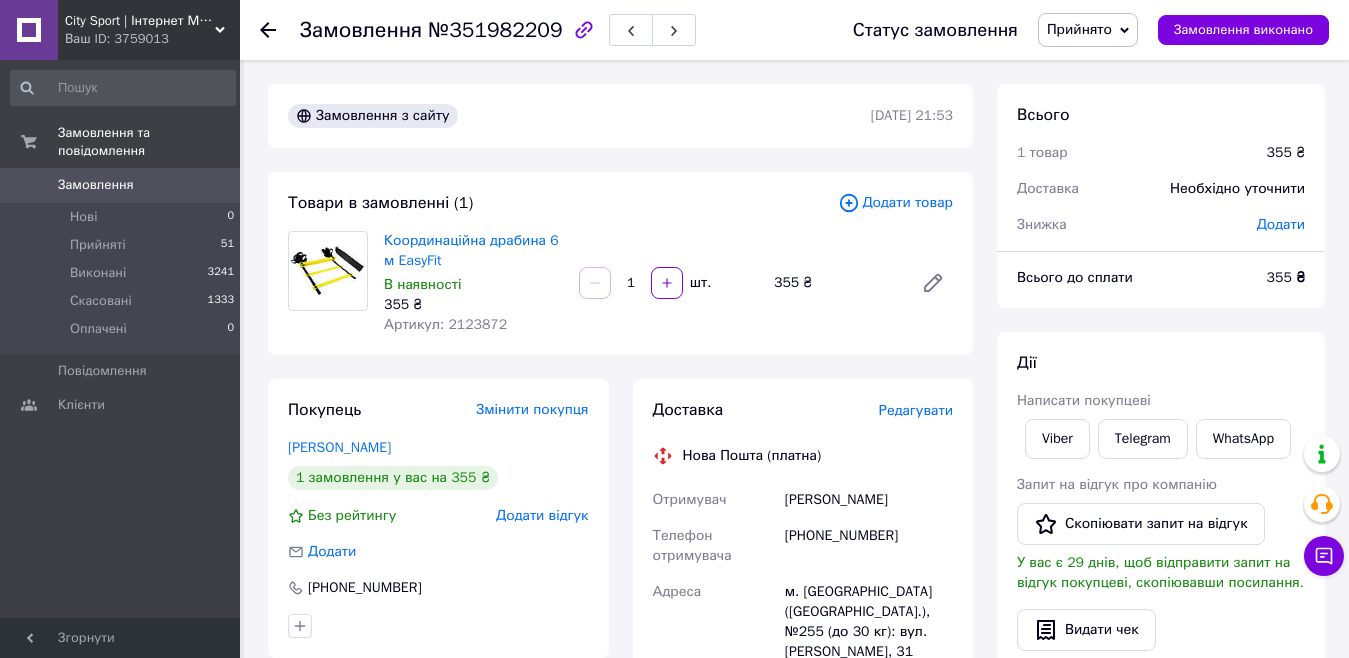 click 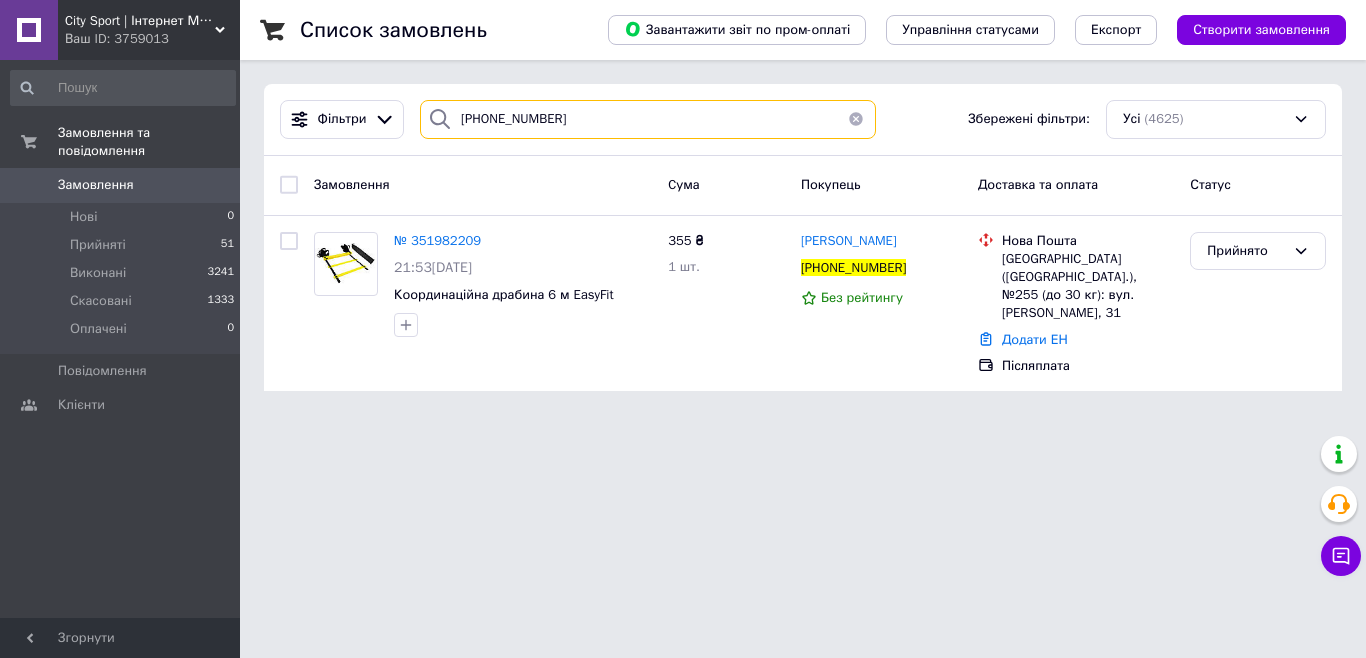 drag, startPoint x: 591, startPoint y: 116, endPoint x: 422, endPoint y: 97, distance: 170.0647 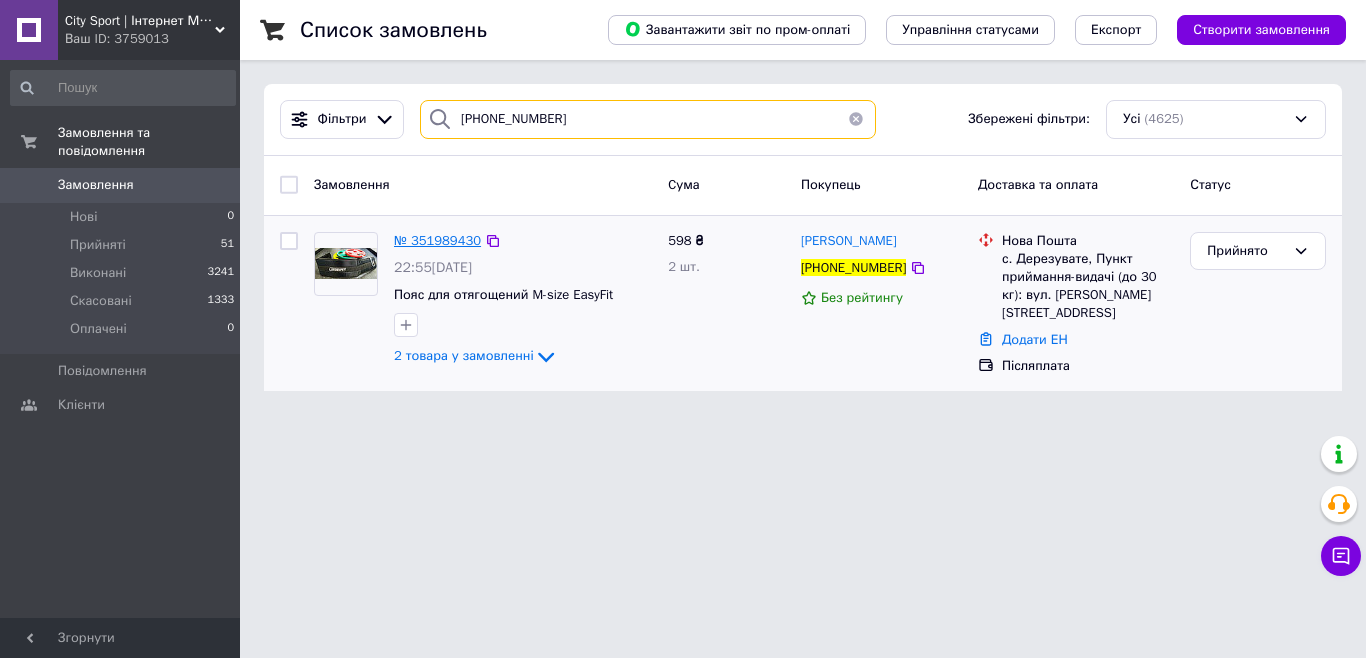 type on "[PHONE_NUMBER]" 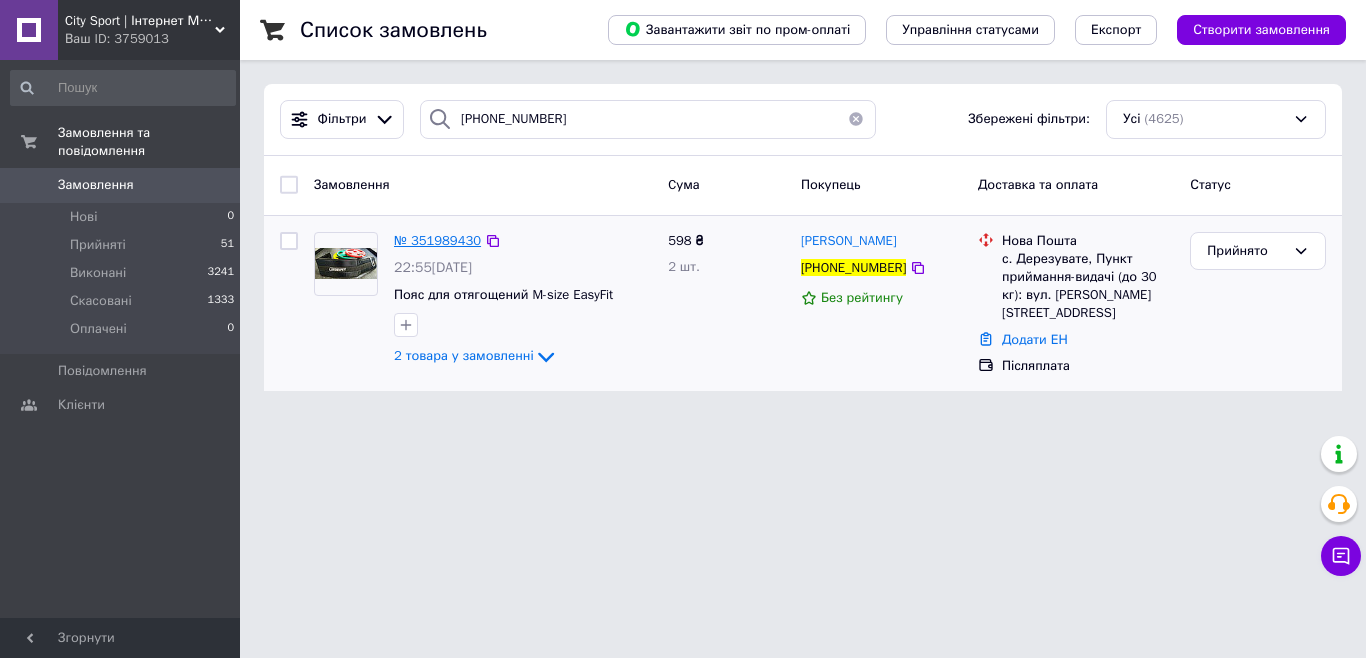 click on "№ 351989430" at bounding box center (437, 240) 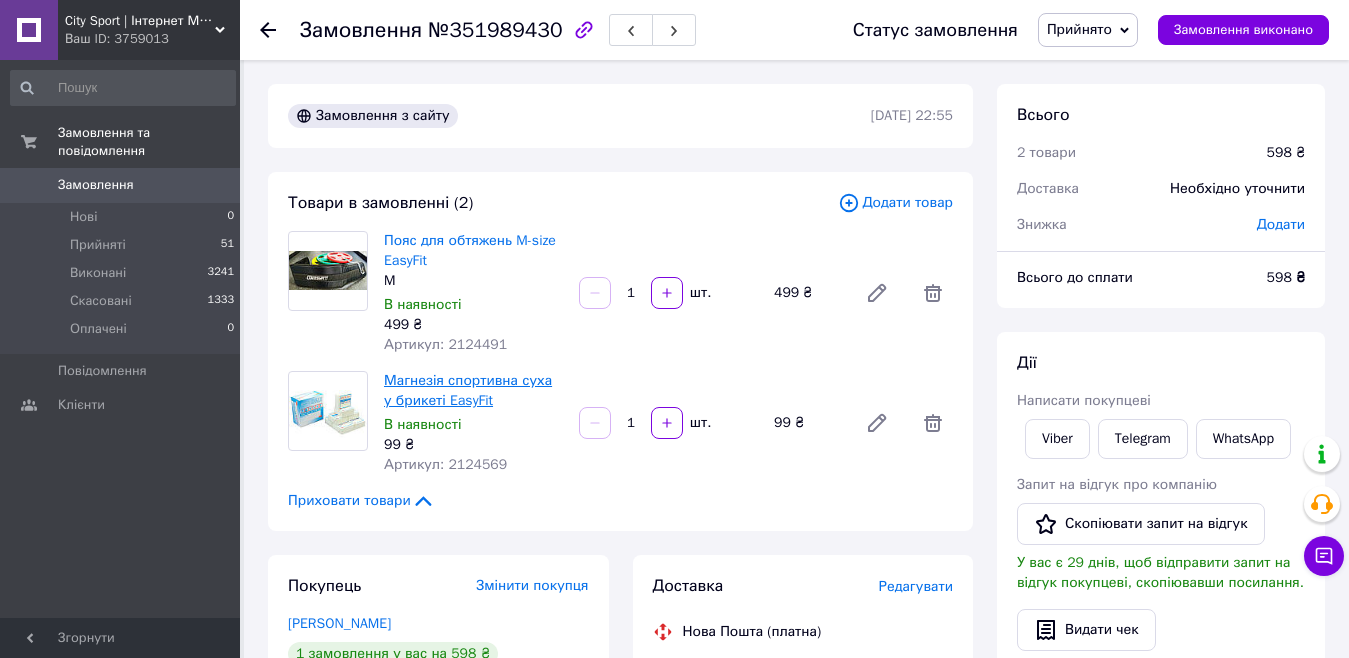 click on "Магнезія спортивна суха у брикеті EasyFit" at bounding box center (468, 390) 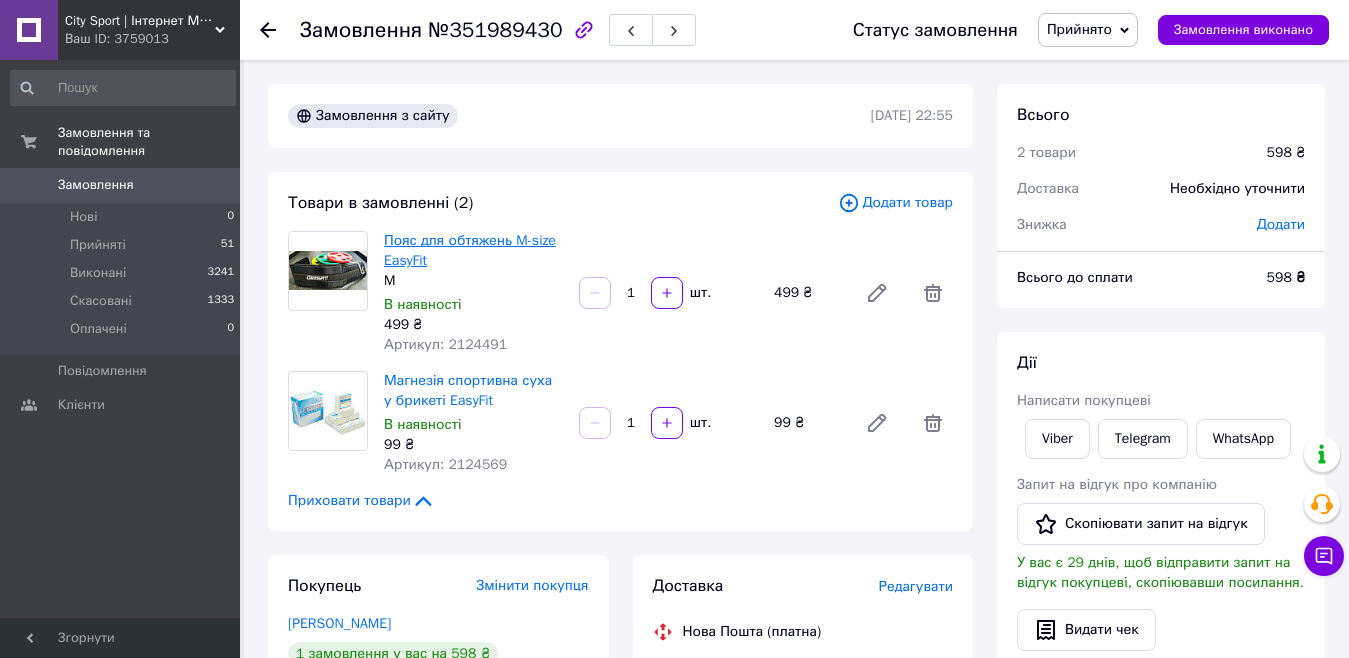 click on "Пояс для обтяжень M-size EasyFit" at bounding box center (470, 250) 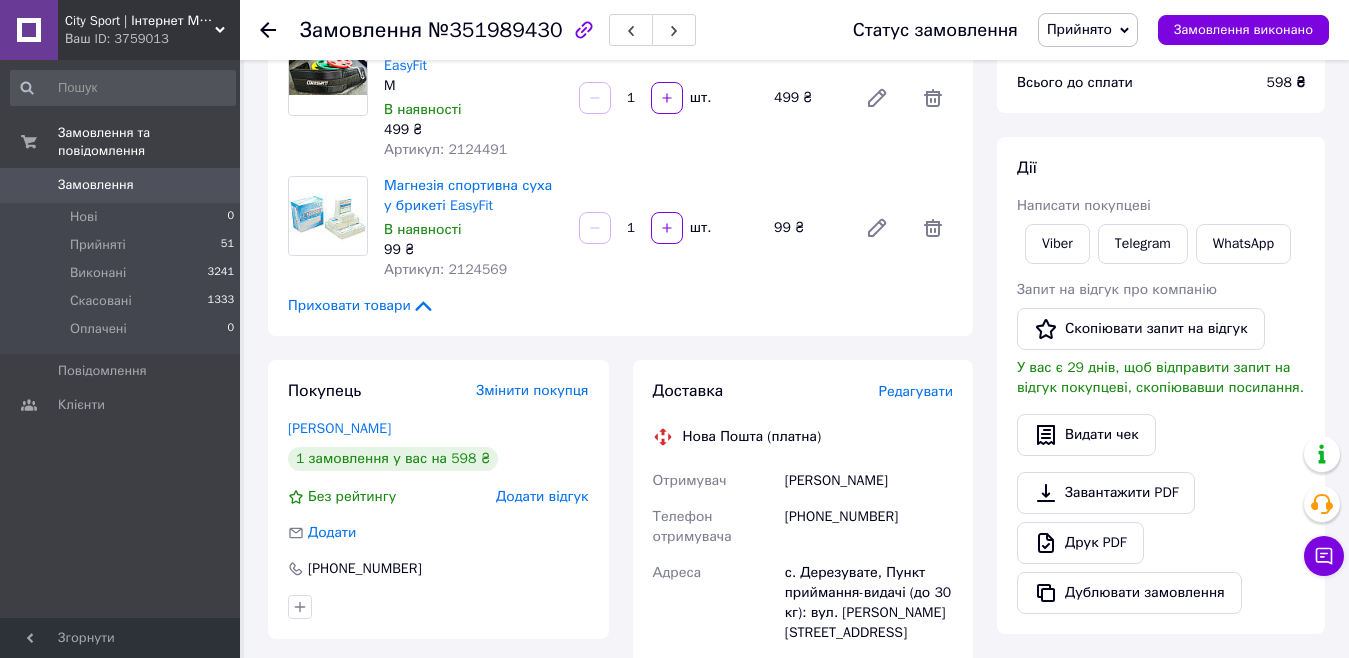 scroll, scrollTop: 200, scrollLeft: 0, axis: vertical 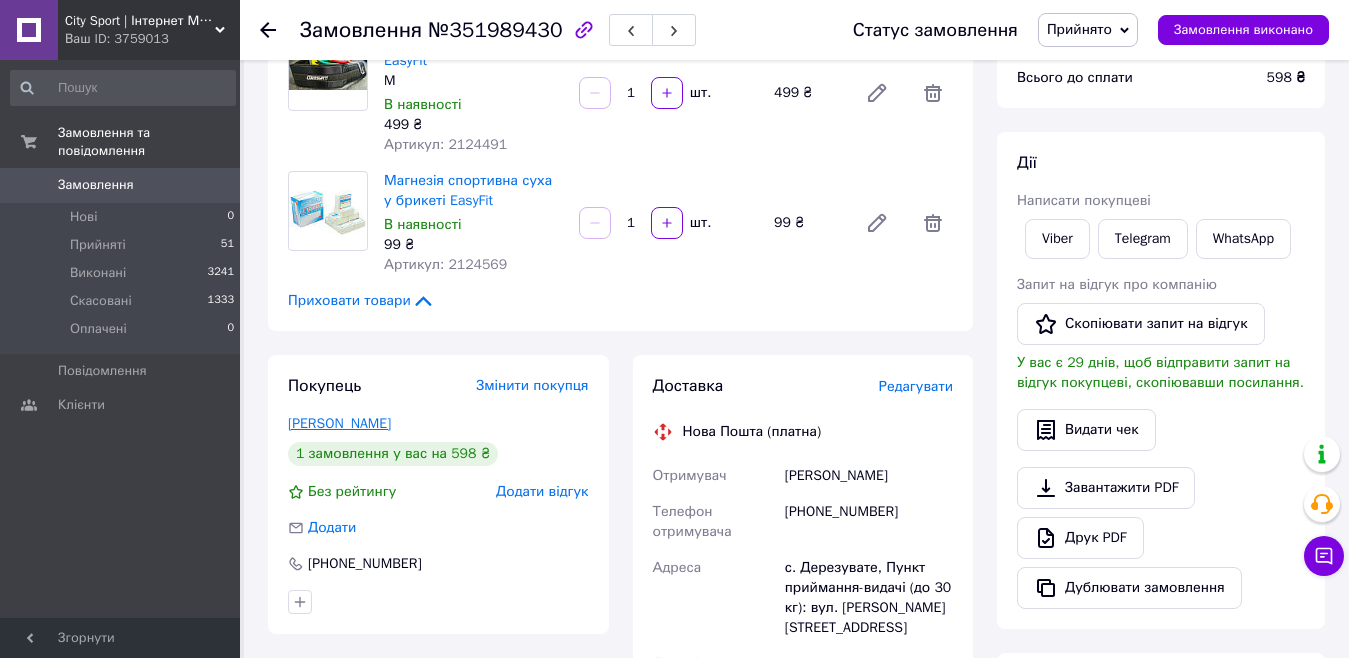 click on "[PERSON_NAME]" at bounding box center [339, 423] 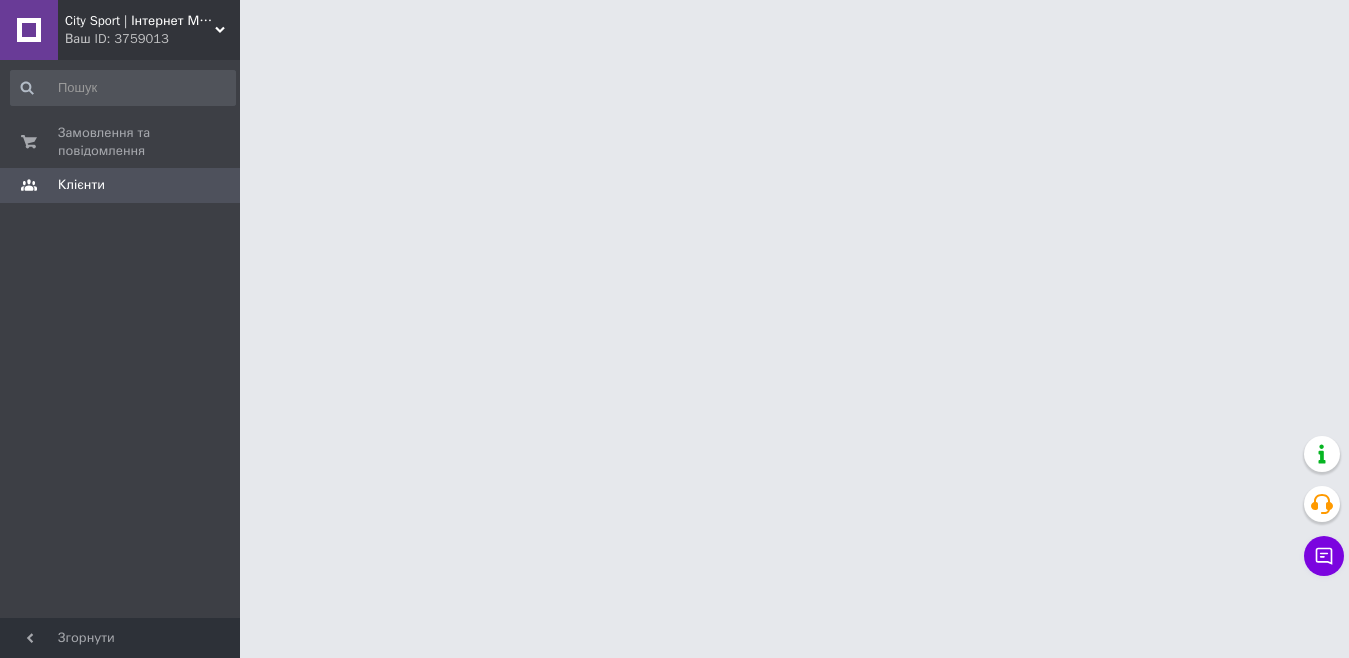 scroll, scrollTop: 0, scrollLeft: 0, axis: both 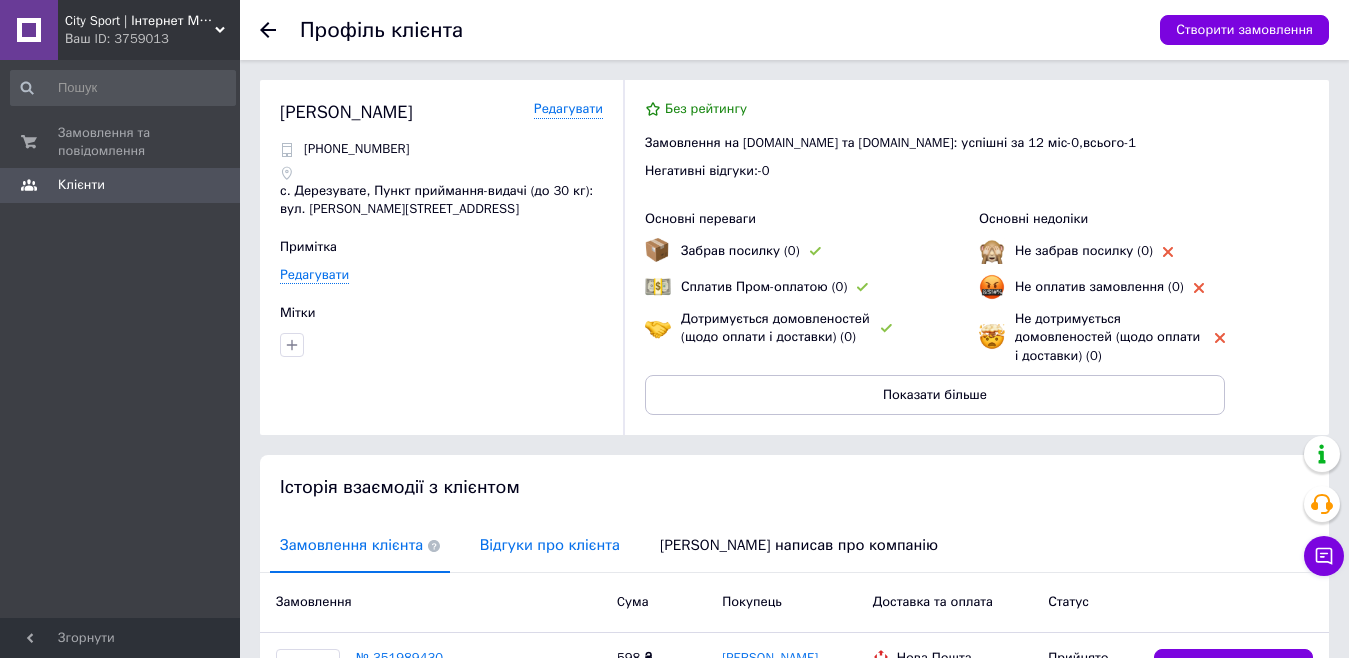 click on "Відгуки про клієнта" at bounding box center [550, 545] 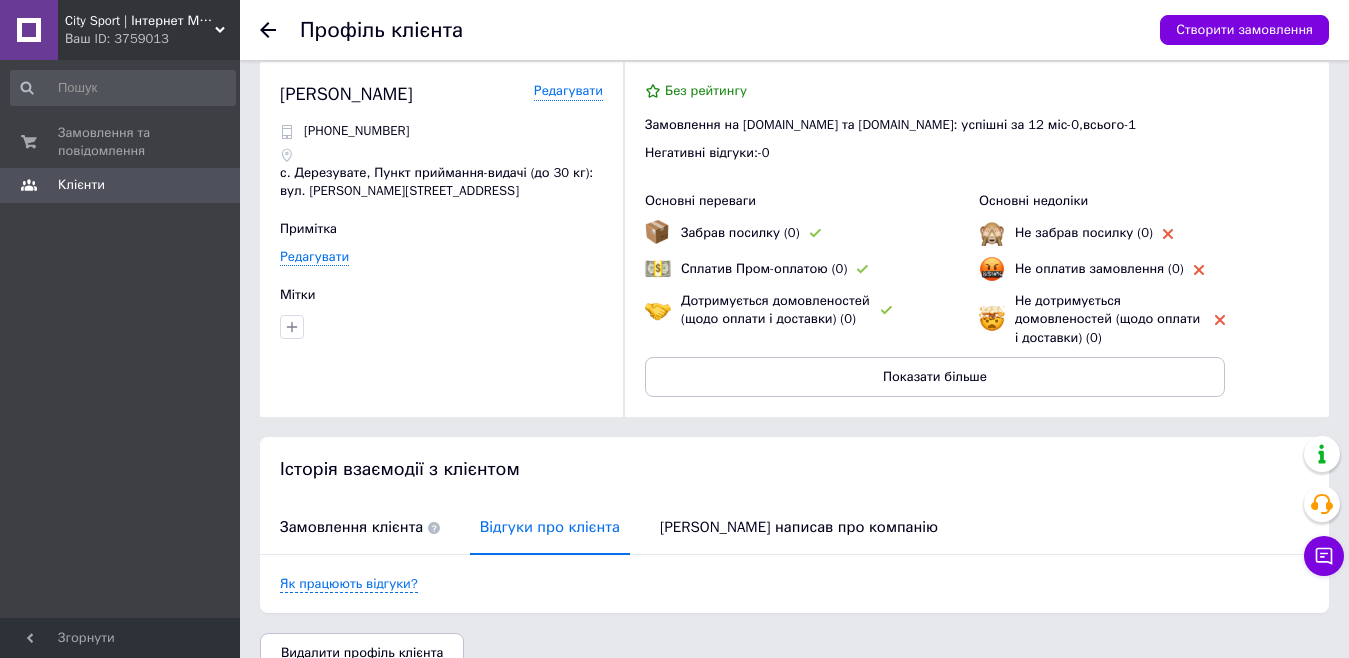 scroll, scrollTop: 0, scrollLeft: 0, axis: both 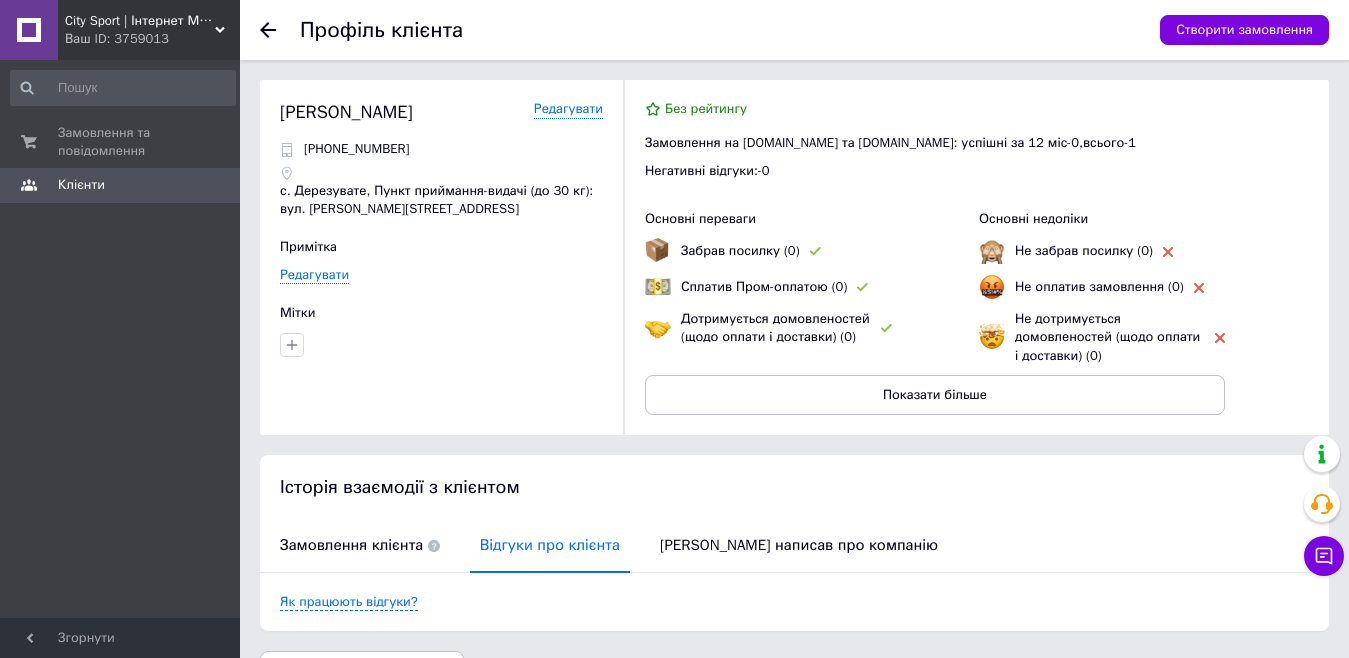 drag, startPoint x: 532, startPoint y: 427, endPoint x: 525, endPoint y: 397, distance: 30.805843 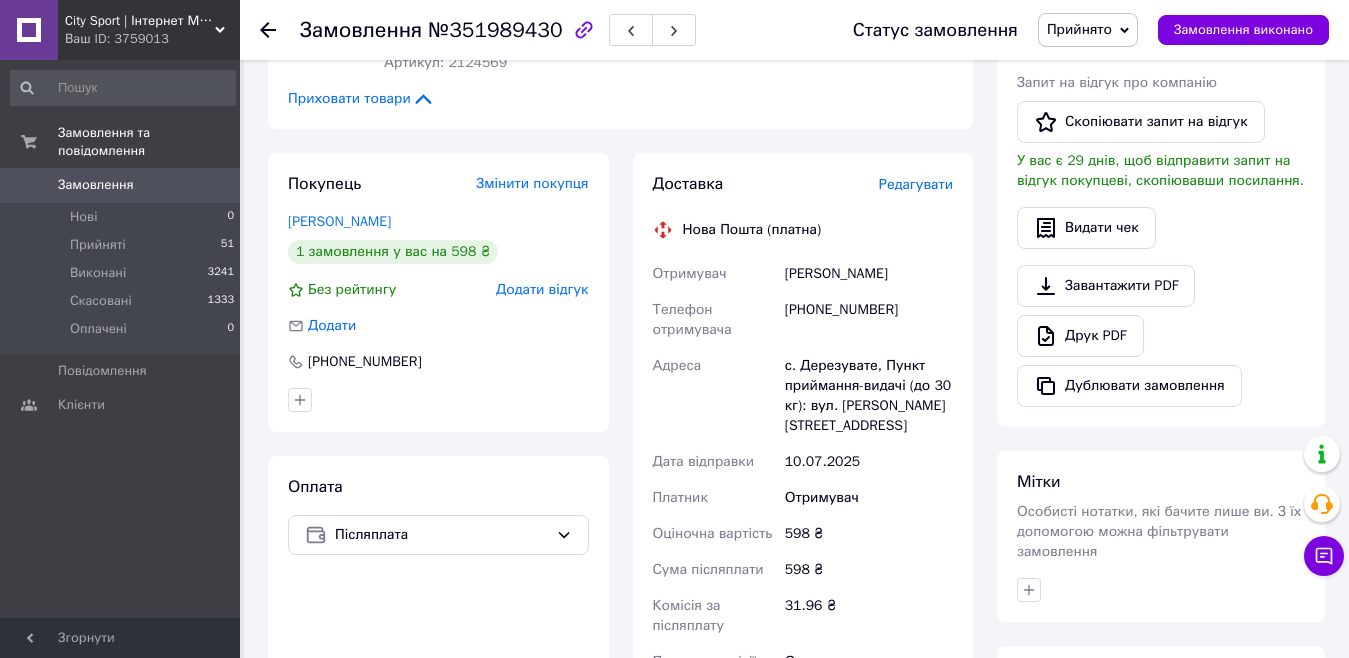 scroll, scrollTop: 500, scrollLeft: 0, axis: vertical 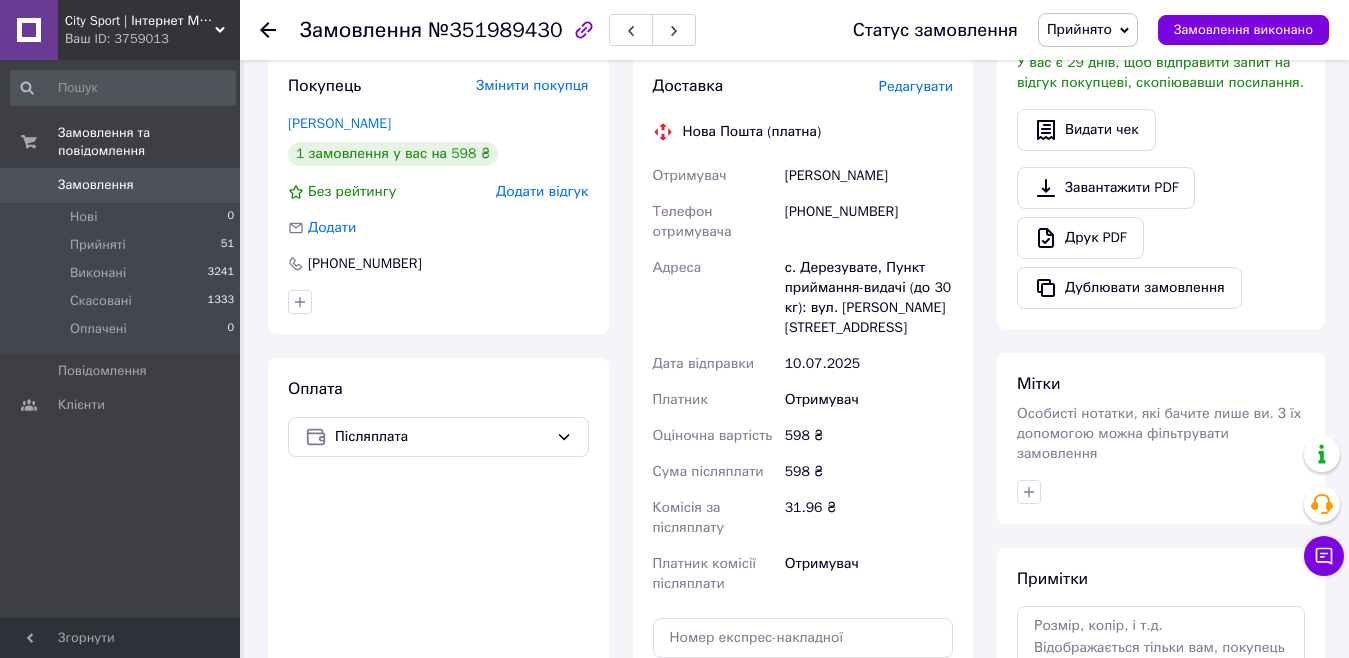 click 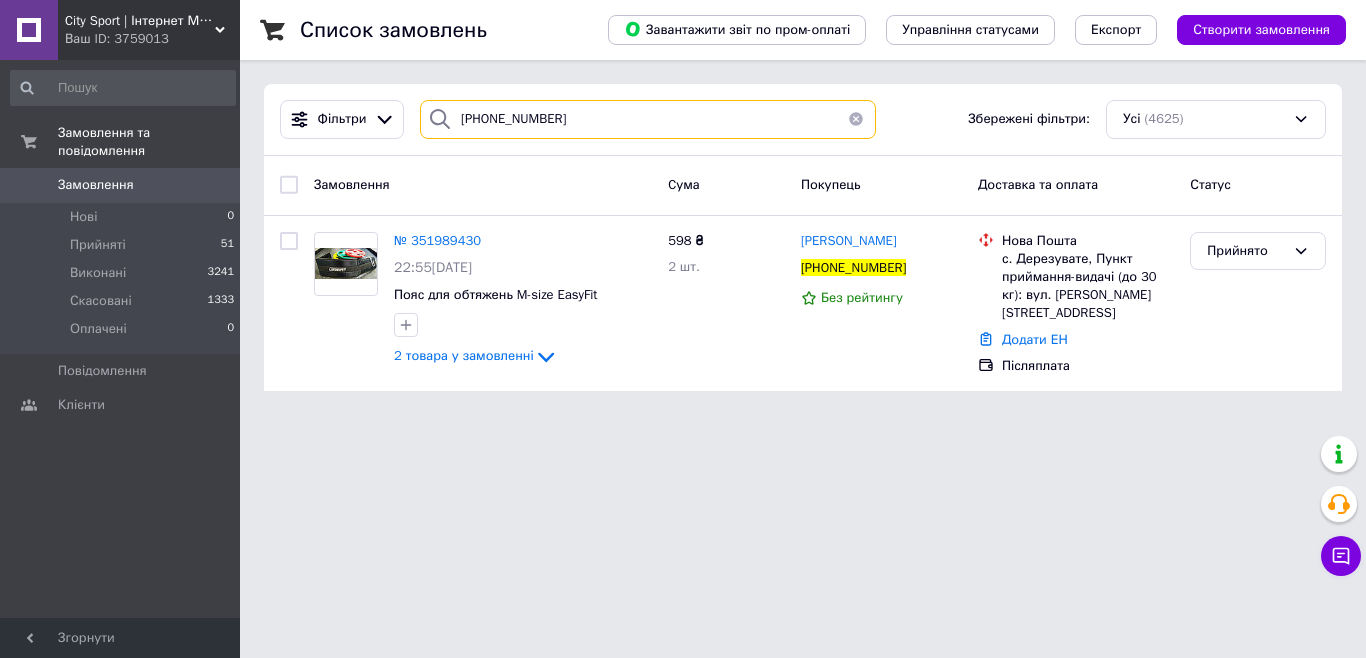 drag, startPoint x: 592, startPoint y: 115, endPoint x: 421, endPoint y: 109, distance: 171.10522 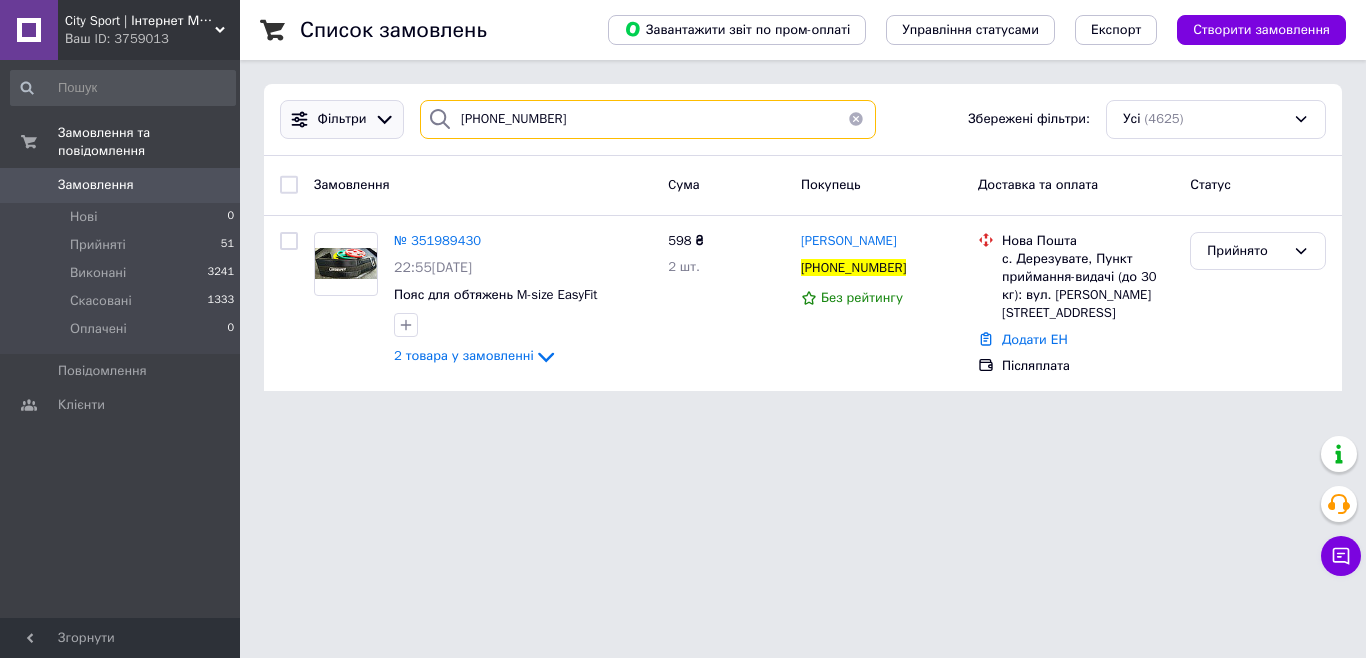 paste on "661565790" 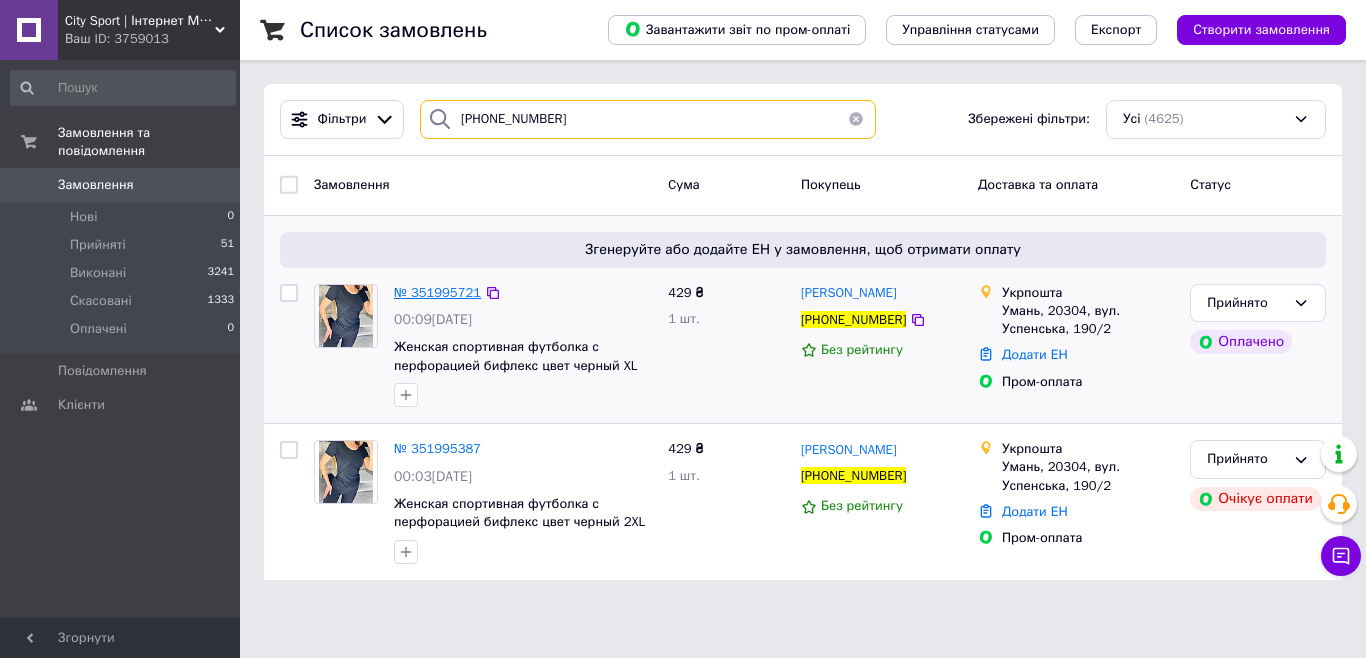 type on "[PHONE_NUMBER]" 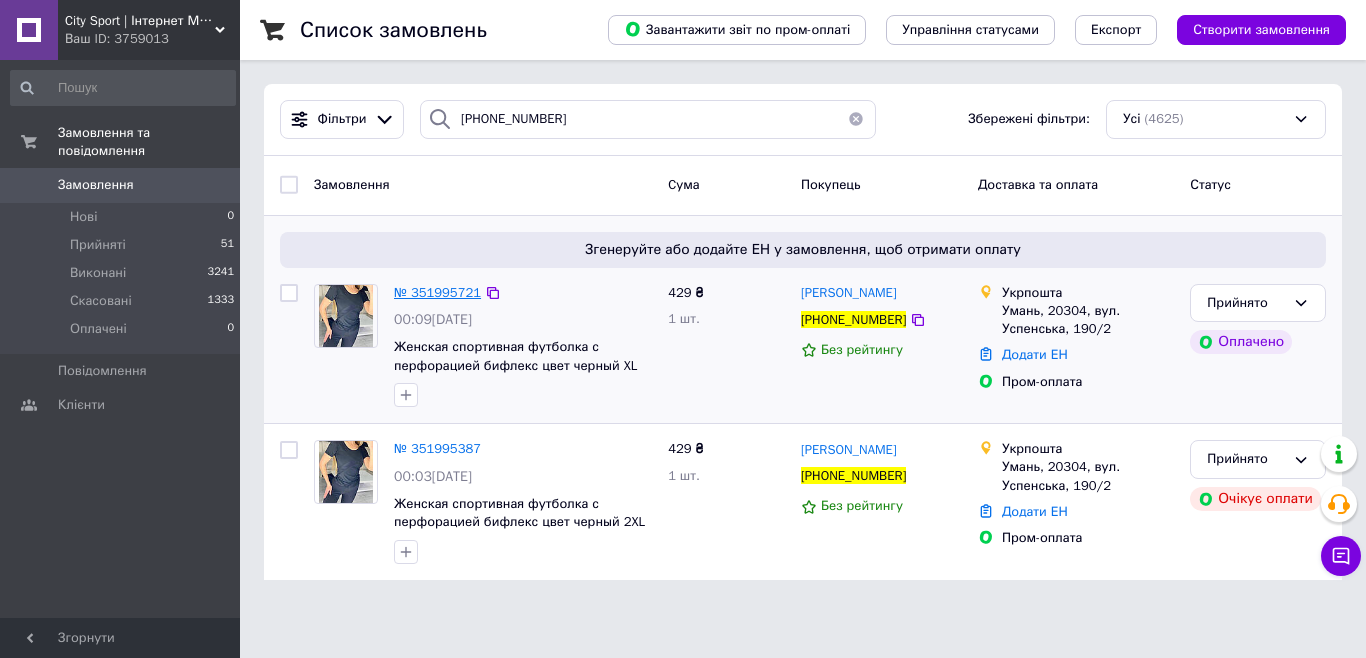 click on "№ 351995721" at bounding box center [437, 292] 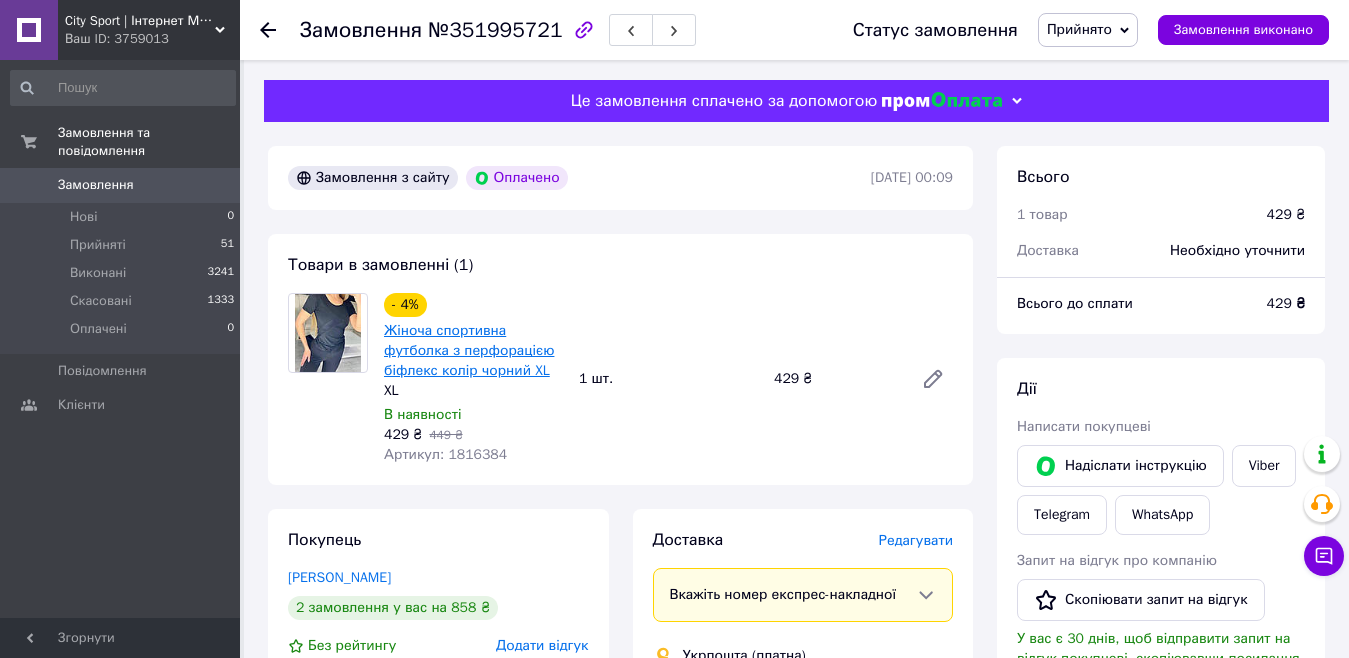 click on "Жіноча спортивна футболка з перфорацією біфлекс колір чорний XL" at bounding box center (469, 350) 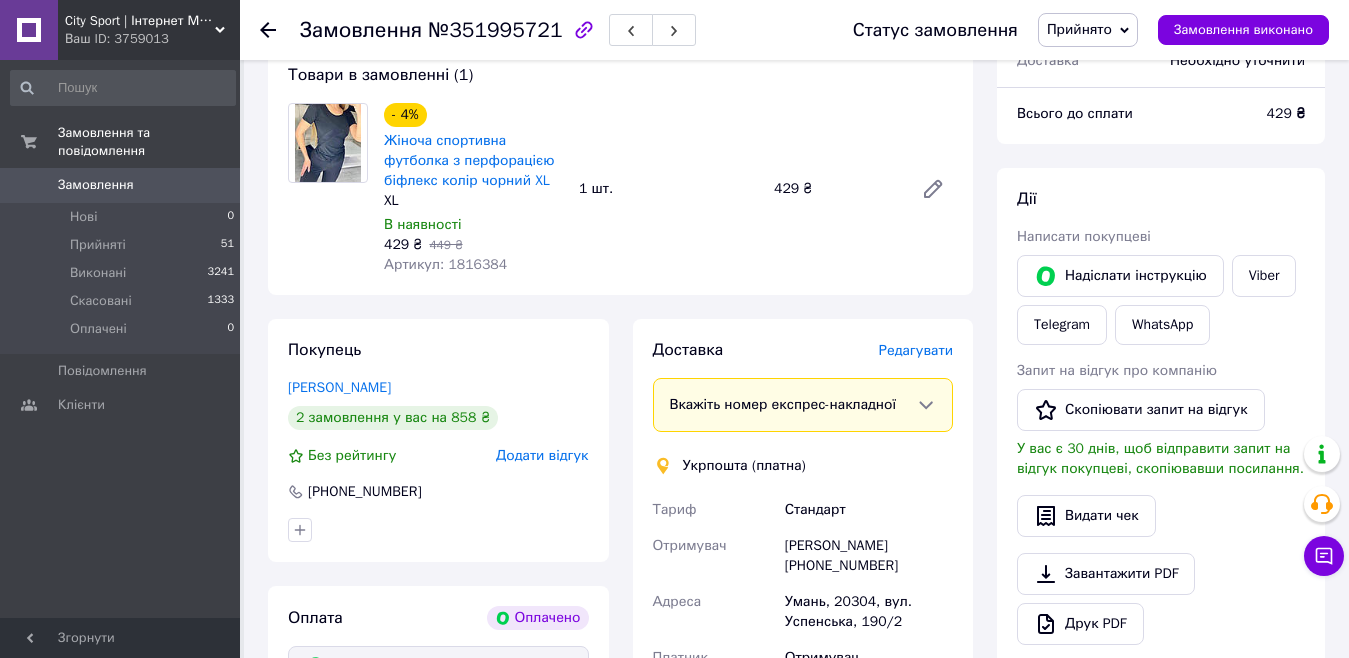 scroll, scrollTop: 200, scrollLeft: 0, axis: vertical 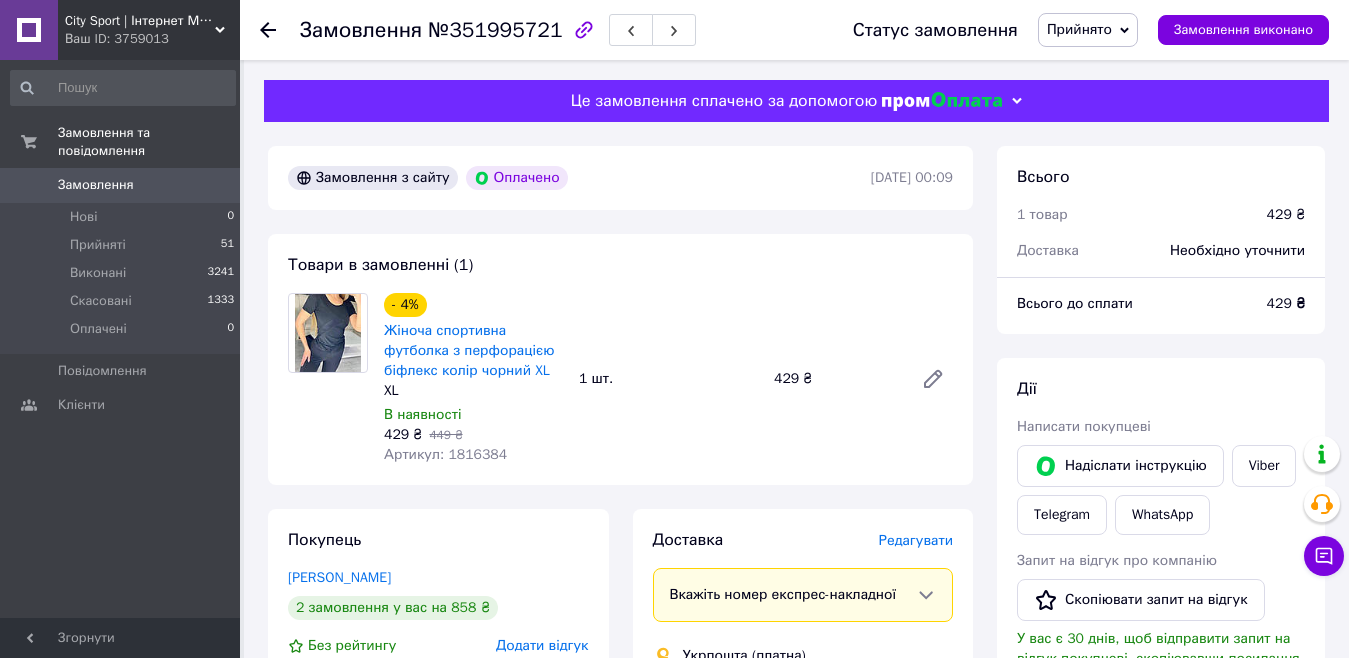 click on "Замовлення №351995721 Статус замовлення Прийнято Виконано Скасовано Оплачено Замовлення виконано" at bounding box center (794, 30) 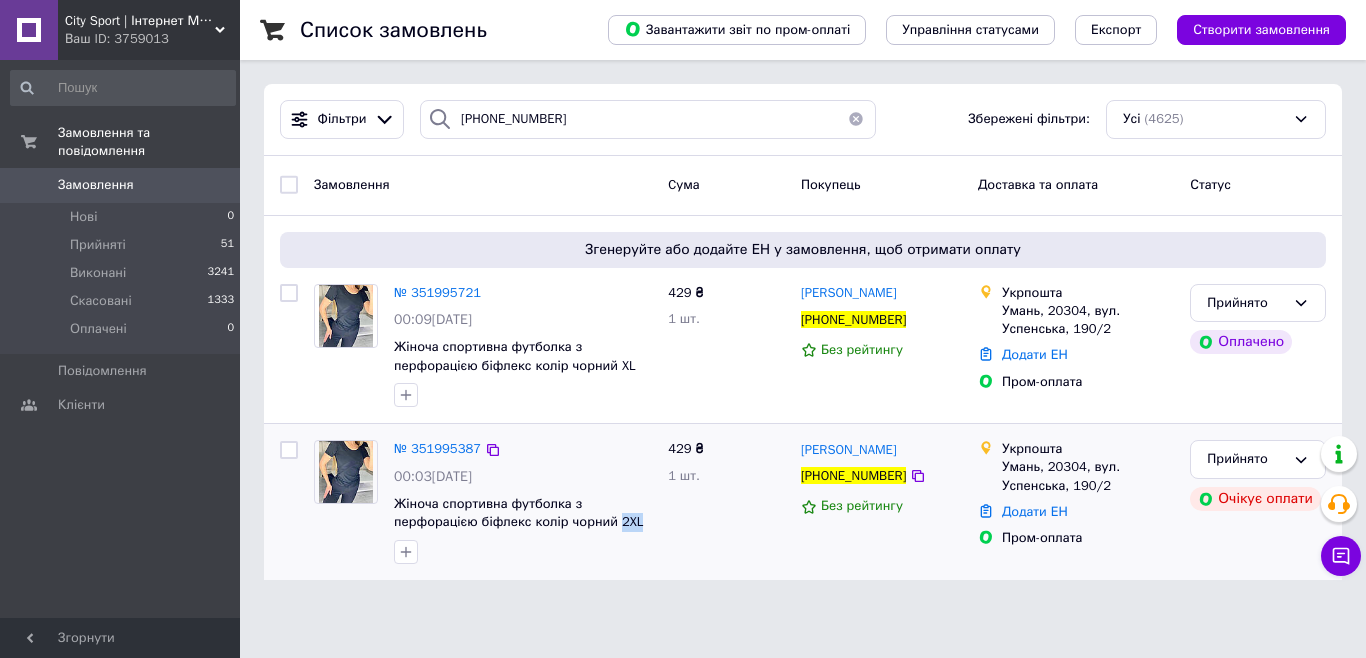 drag, startPoint x: 612, startPoint y: 520, endPoint x: 634, endPoint y: 523, distance: 22.203604 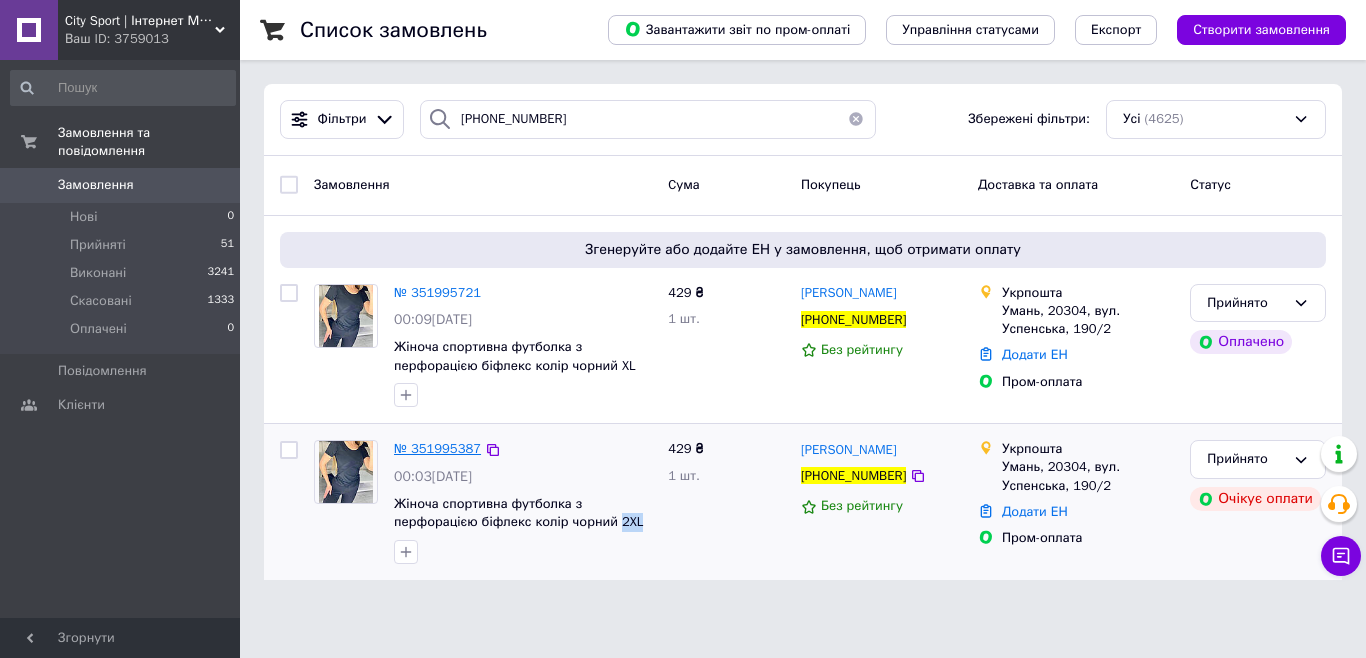 click on "№ 351995387" at bounding box center (437, 448) 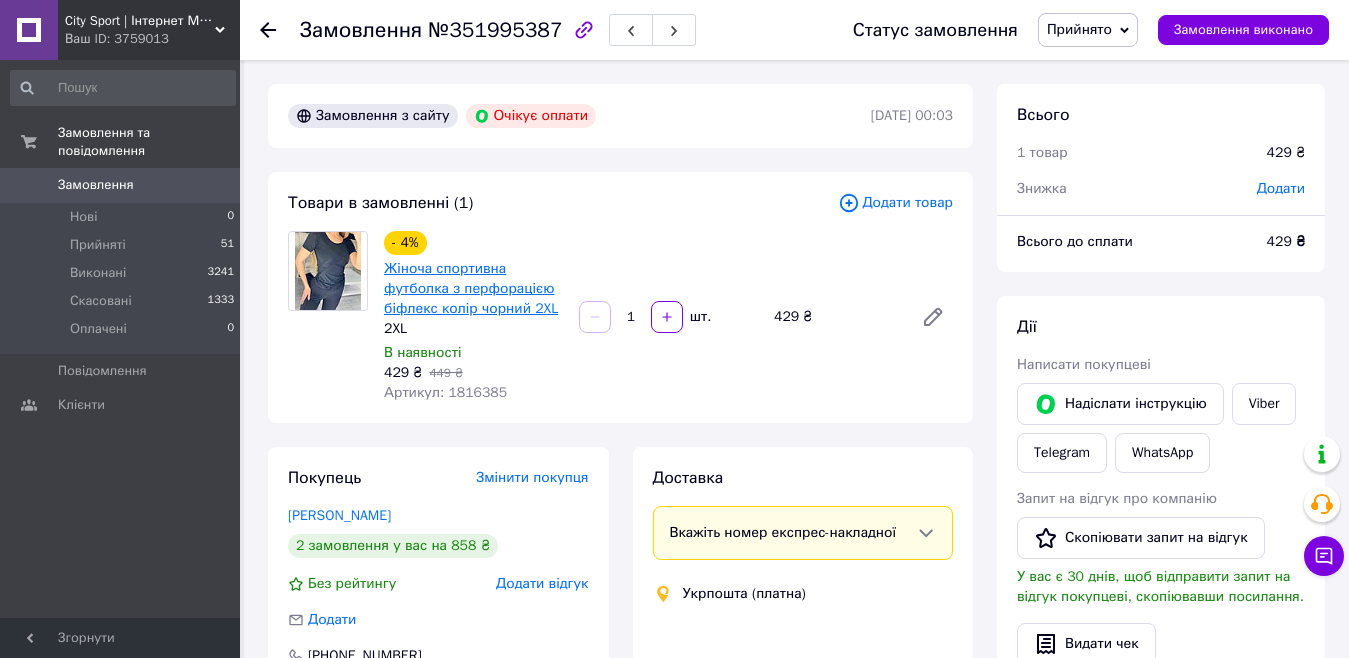 click on "Жіноча спортивна футболка з перфорацією біфлекс колір чорний 2XL" at bounding box center (471, 288) 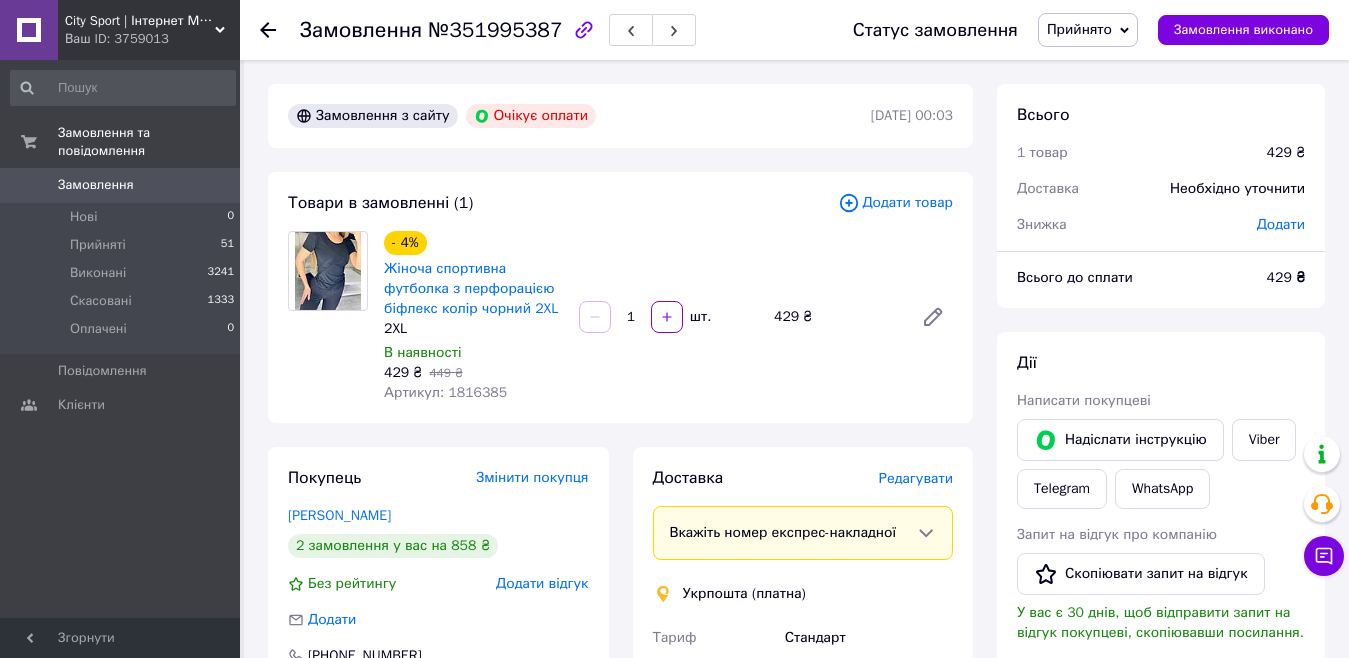 drag, startPoint x: 260, startPoint y: 34, endPoint x: 202, endPoint y: 3, distance: 65.76473 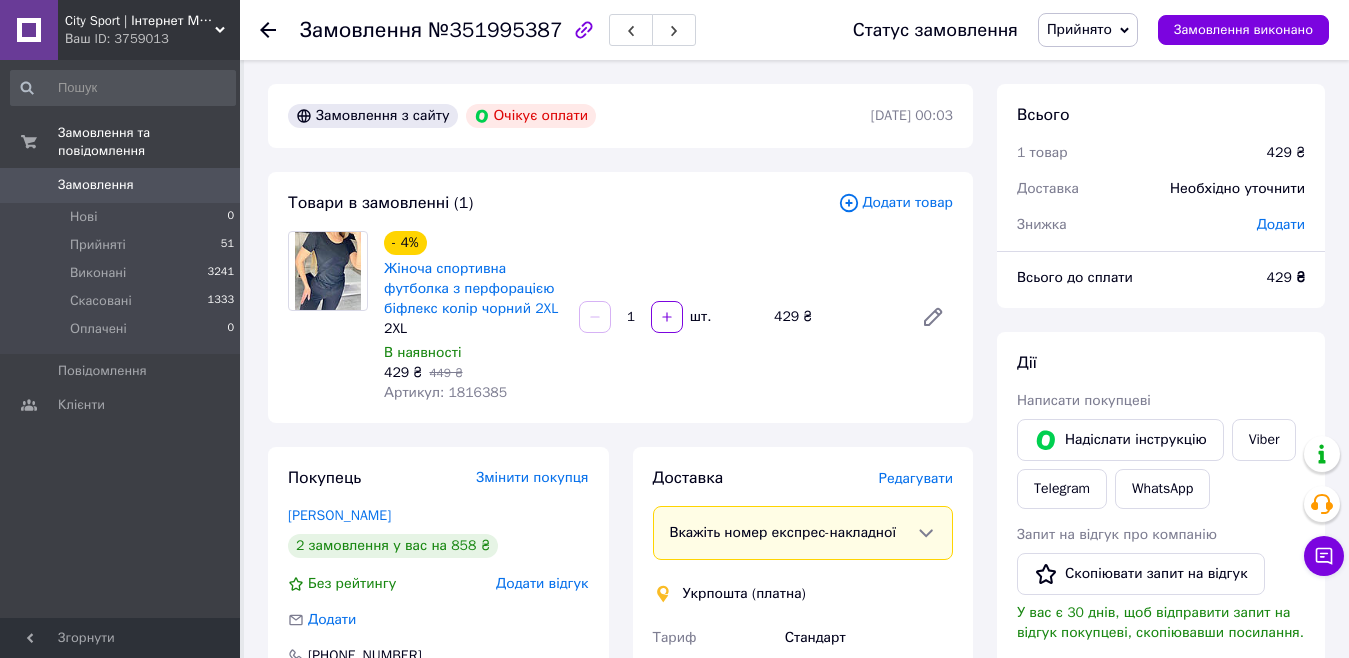 click at bounding box center [280, 30] 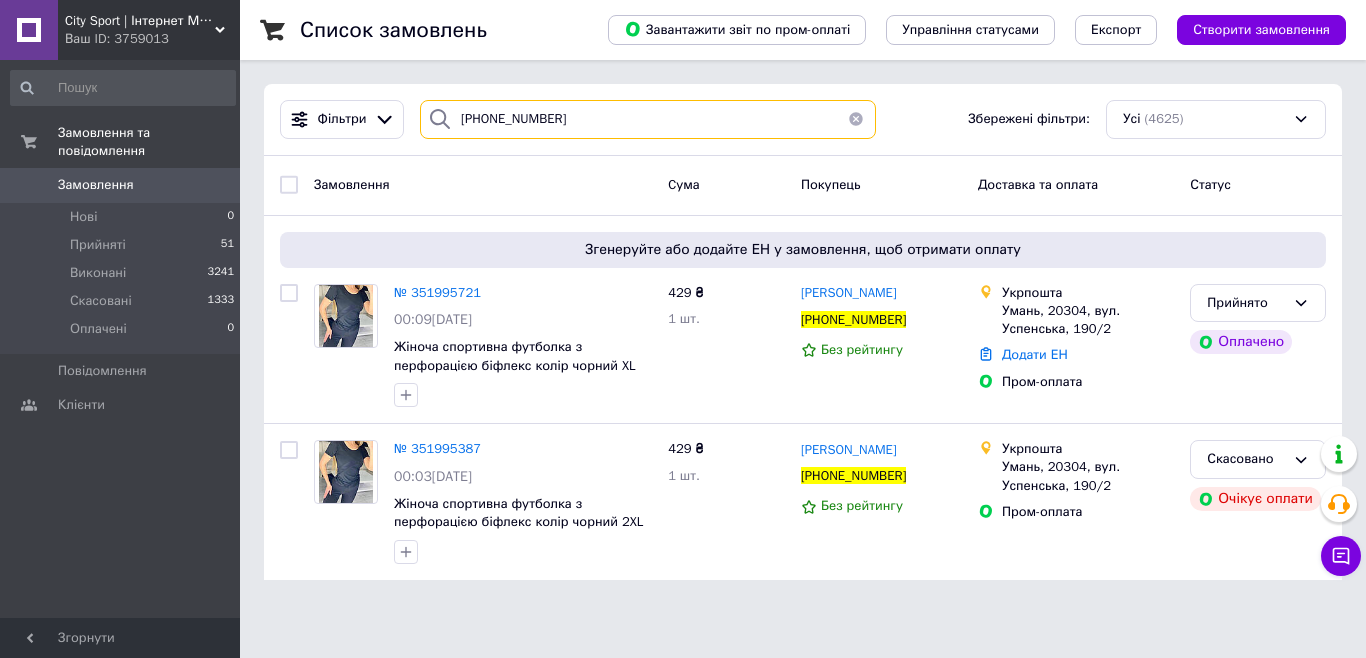 drag, startPoint x: 628, startPoint y: 111, endPoint x: 434, endPoint y: 126, distance: 194.57903 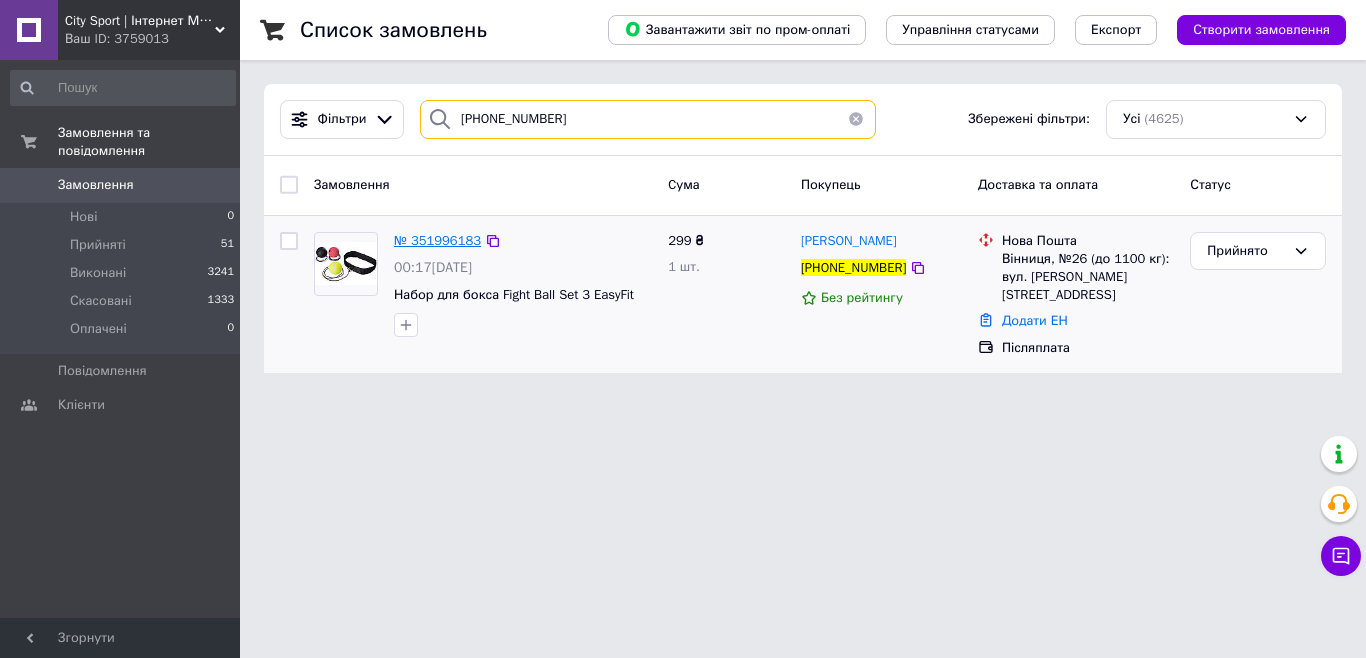type on "[PHONE_NUMBER]" 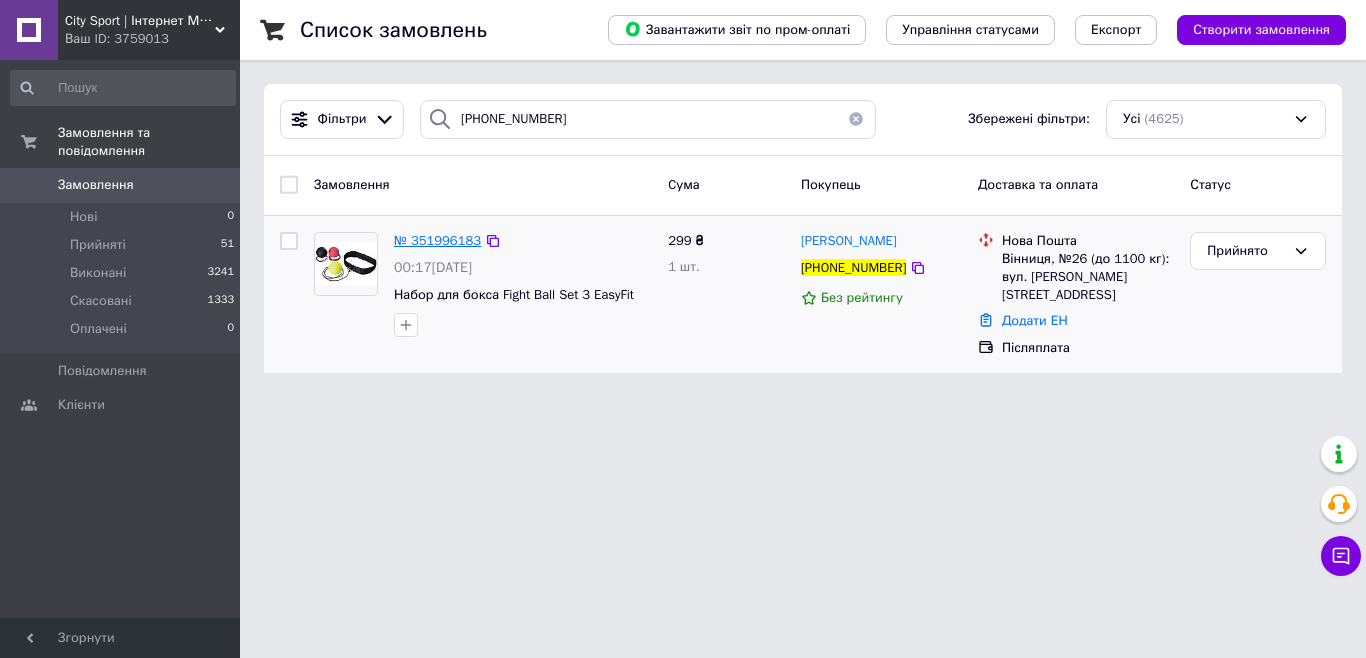 click on "№ 351996183" at bounding box center (437, 240) 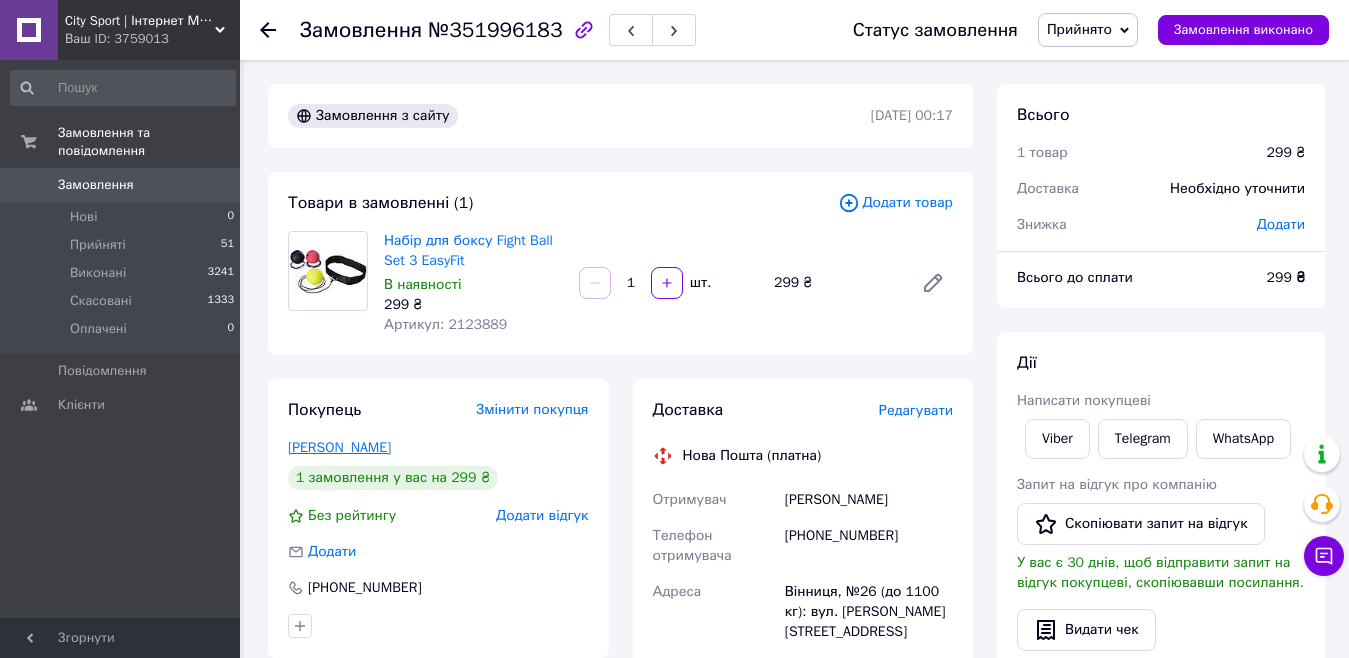 click on "[PERSON_NAME]" at bounding box center [339, 447] 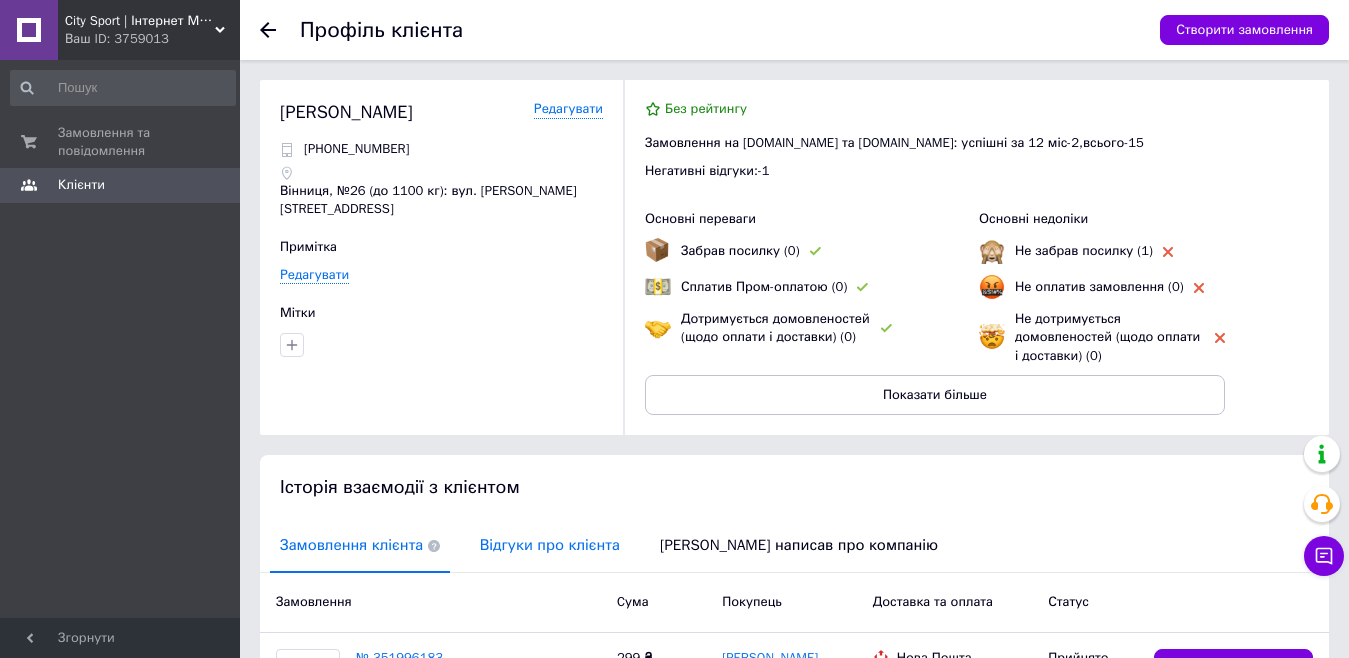 click on "Відгуки про клієнта" at bounding box center [550, 545] 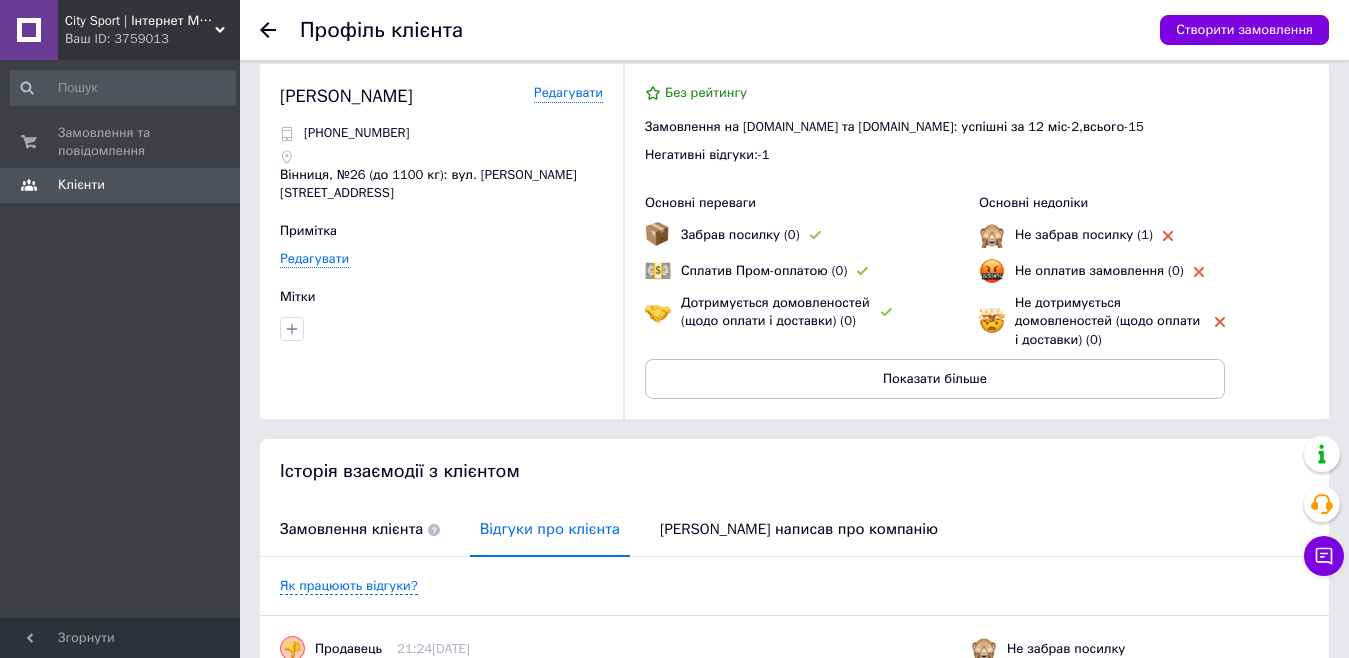 scroll, scrollTop: 0, scrollLeft: 0, axis: both 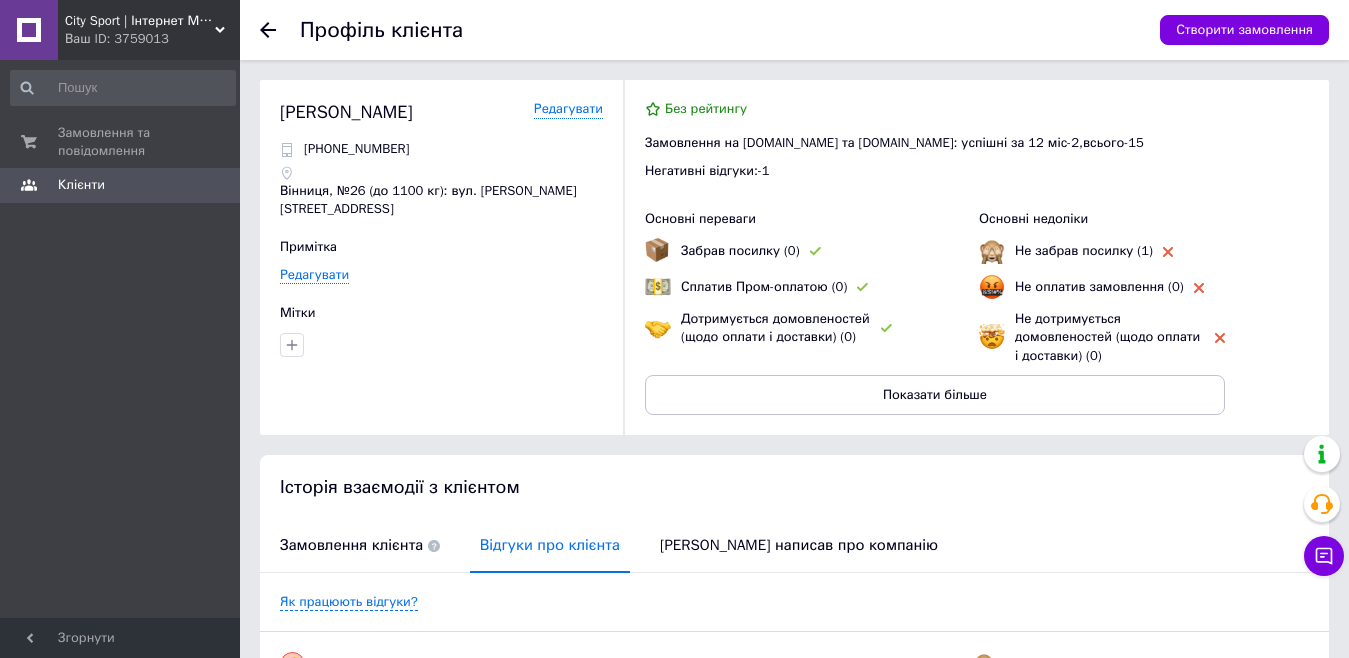 click 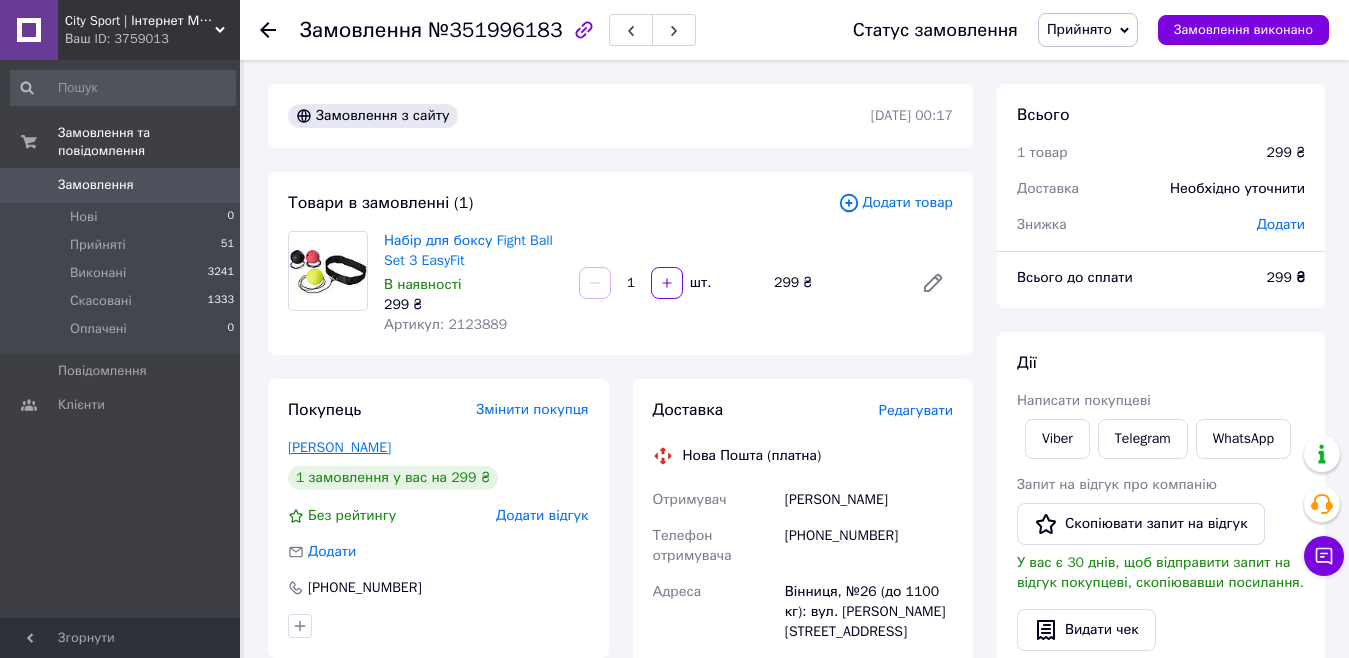 click on "[PERSON_NAME]" at bounding box center [339, 447] 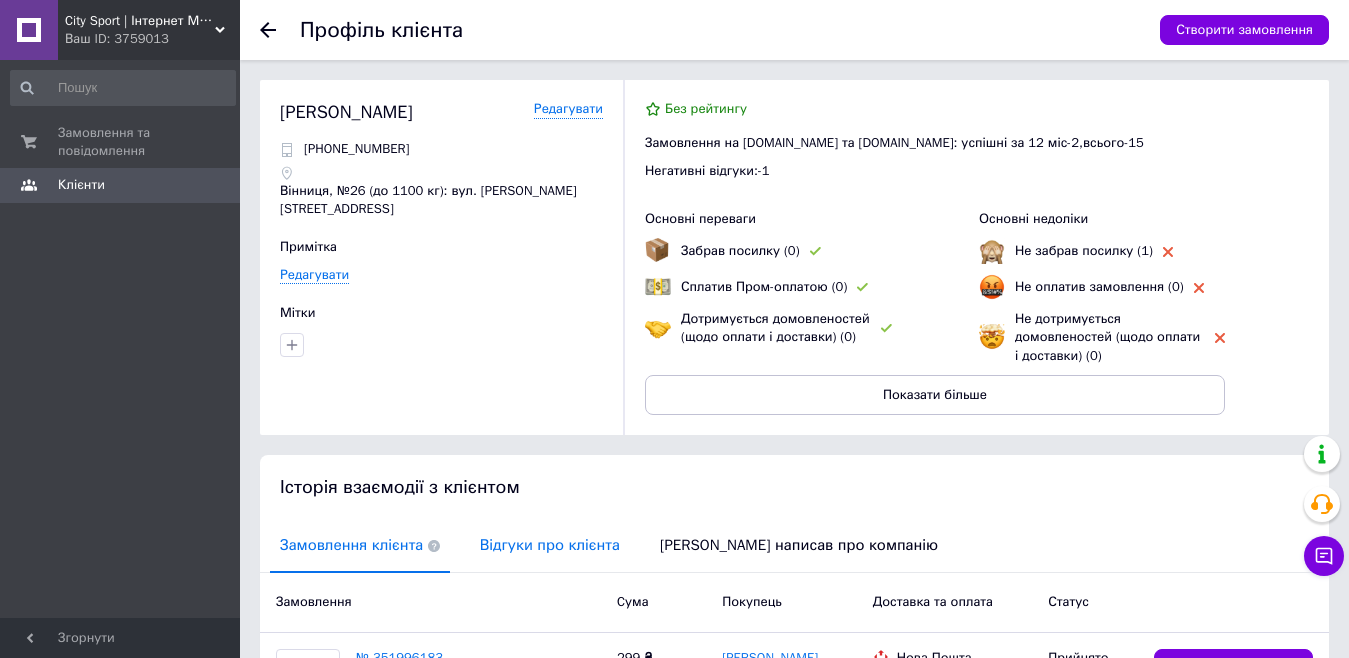 click on "Відгуки про клієнта" at bounding box center (550, 545) 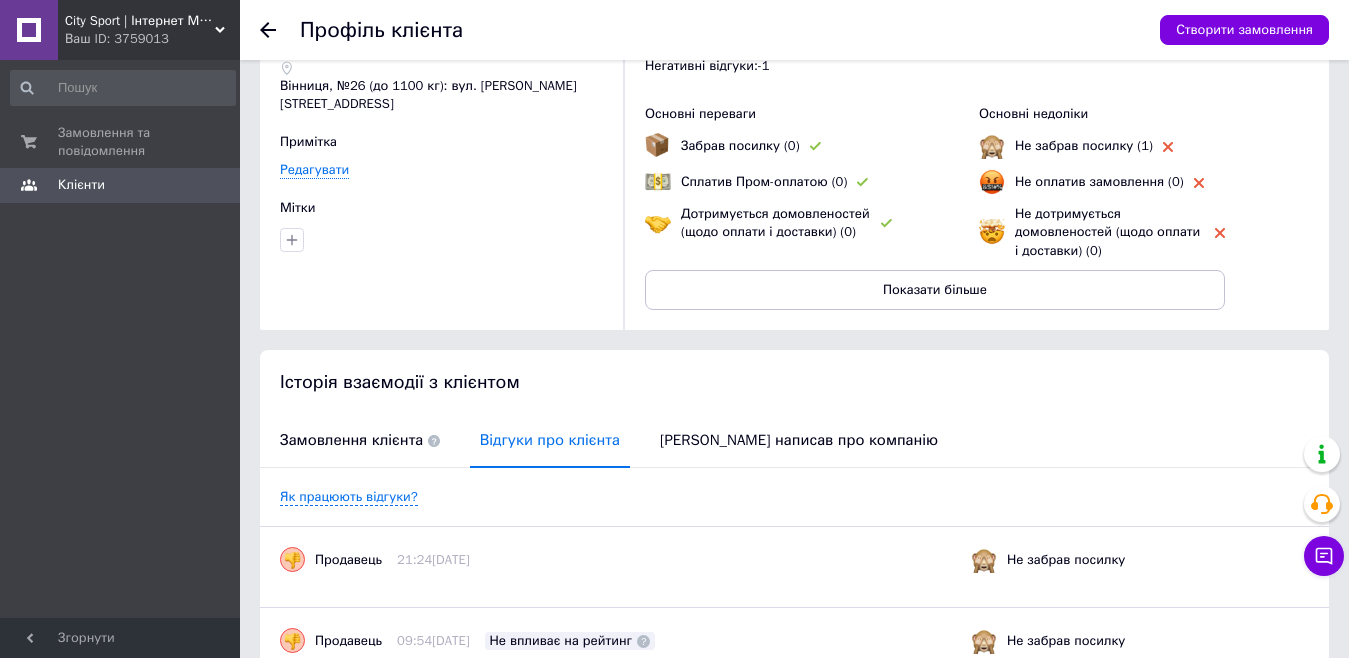 scroll, scrollTop: 0, scrollLeft: 0, axis: both 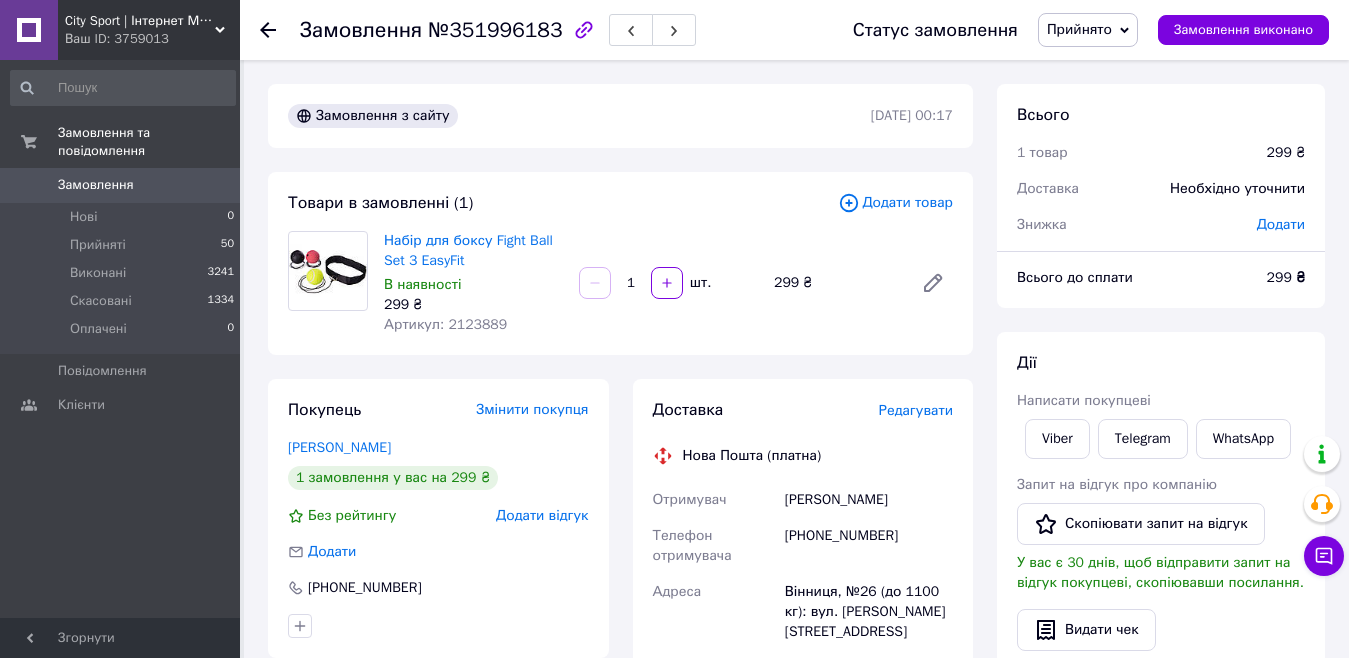 click 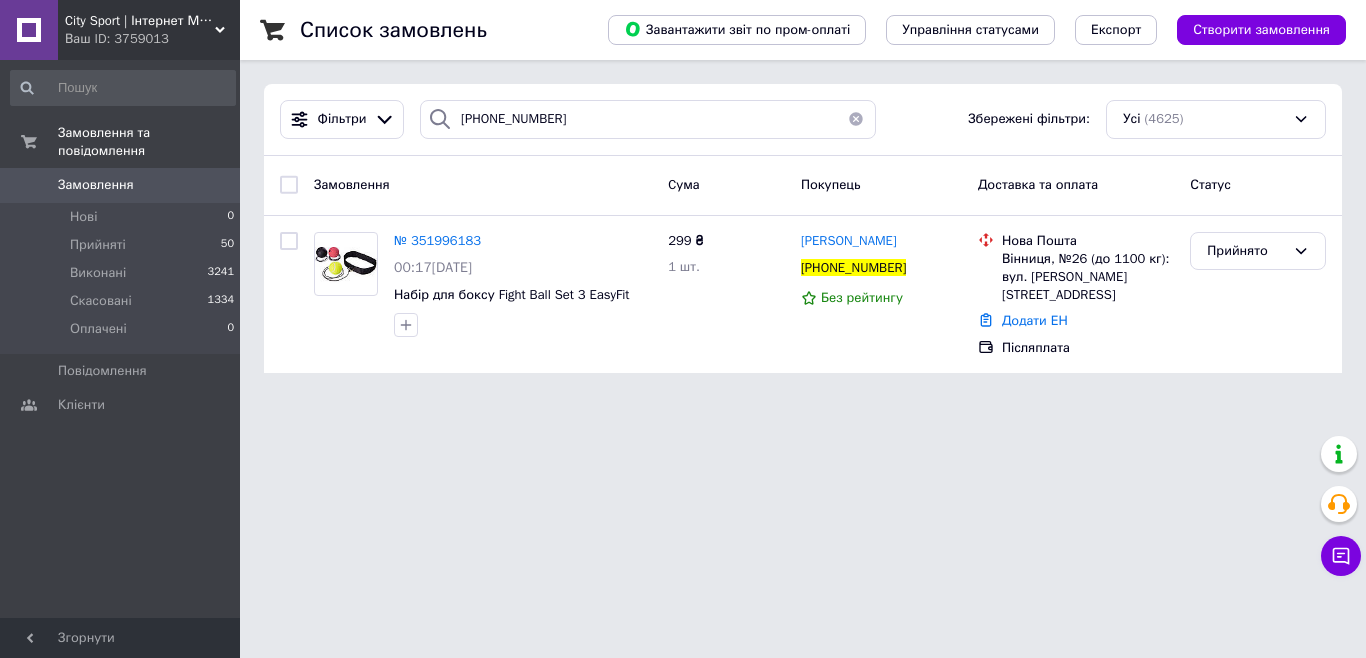 click on "Ваш ID: 3759013" at bounding box center (152, 39) 